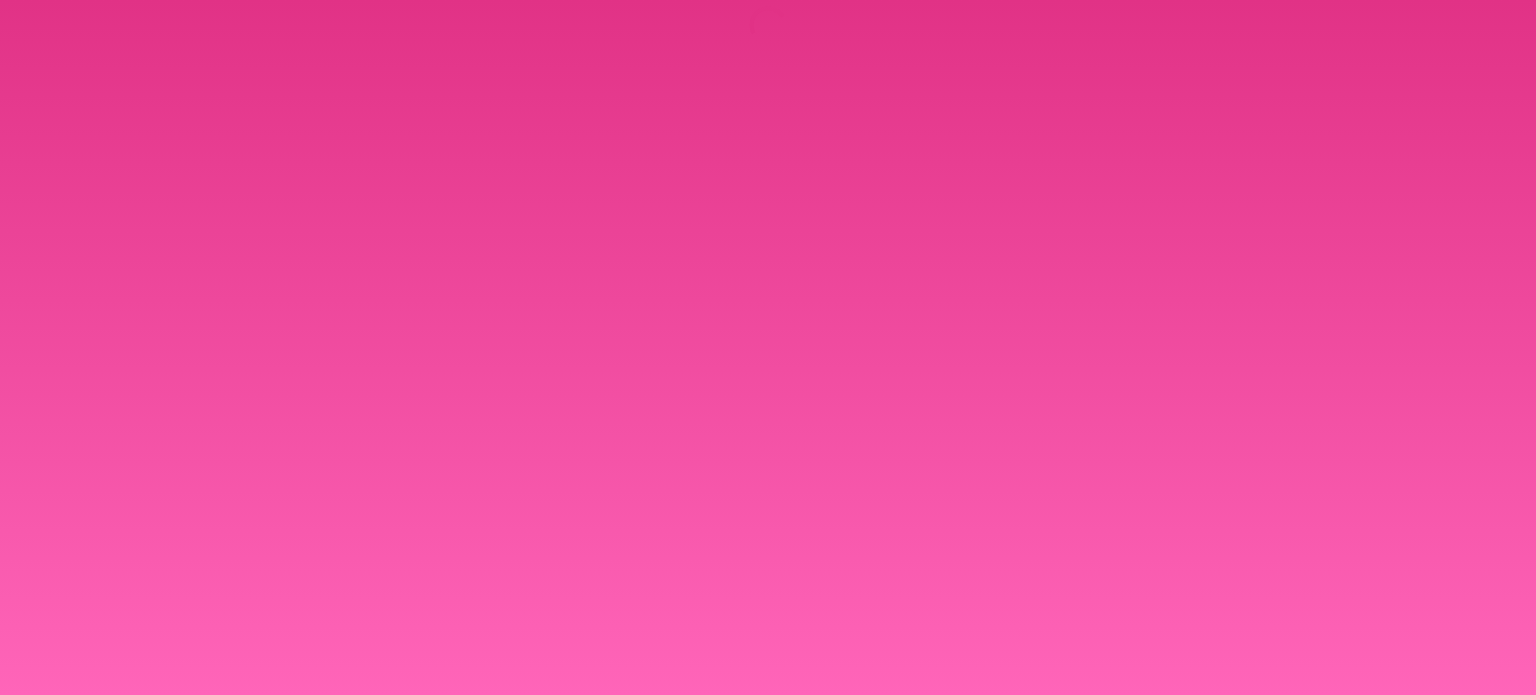 scroll, scrollTop: 0, scrollLeft: 0, axis: both 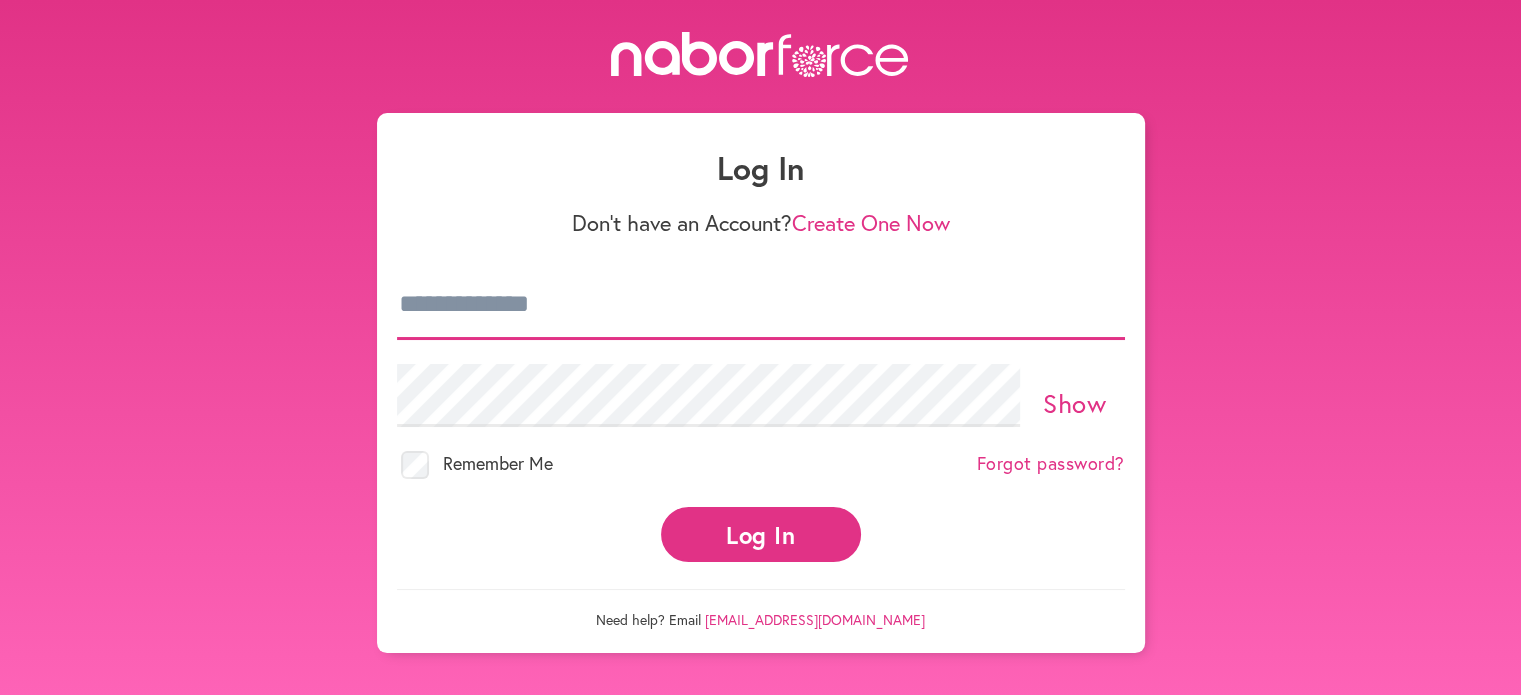 type on "**********" 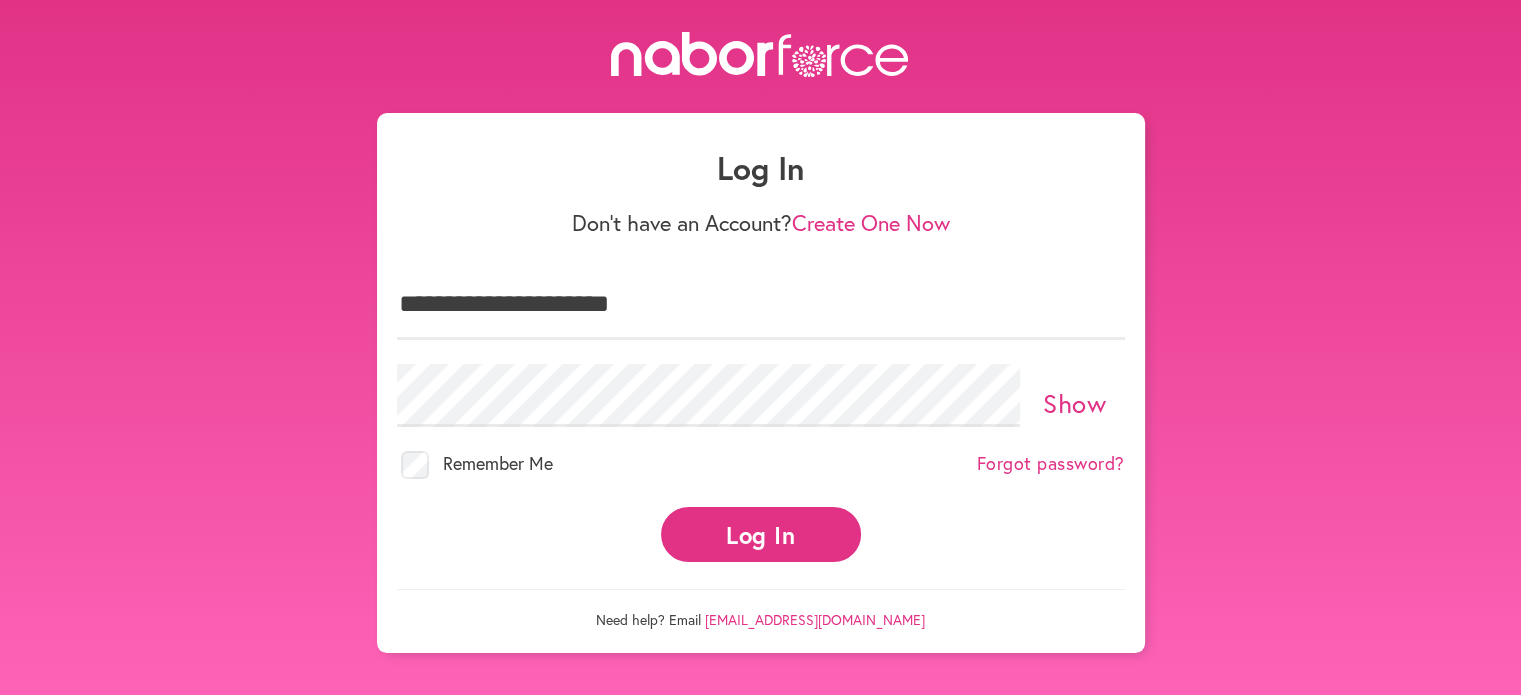 click on "Log In" at bounding box center (761, 534) 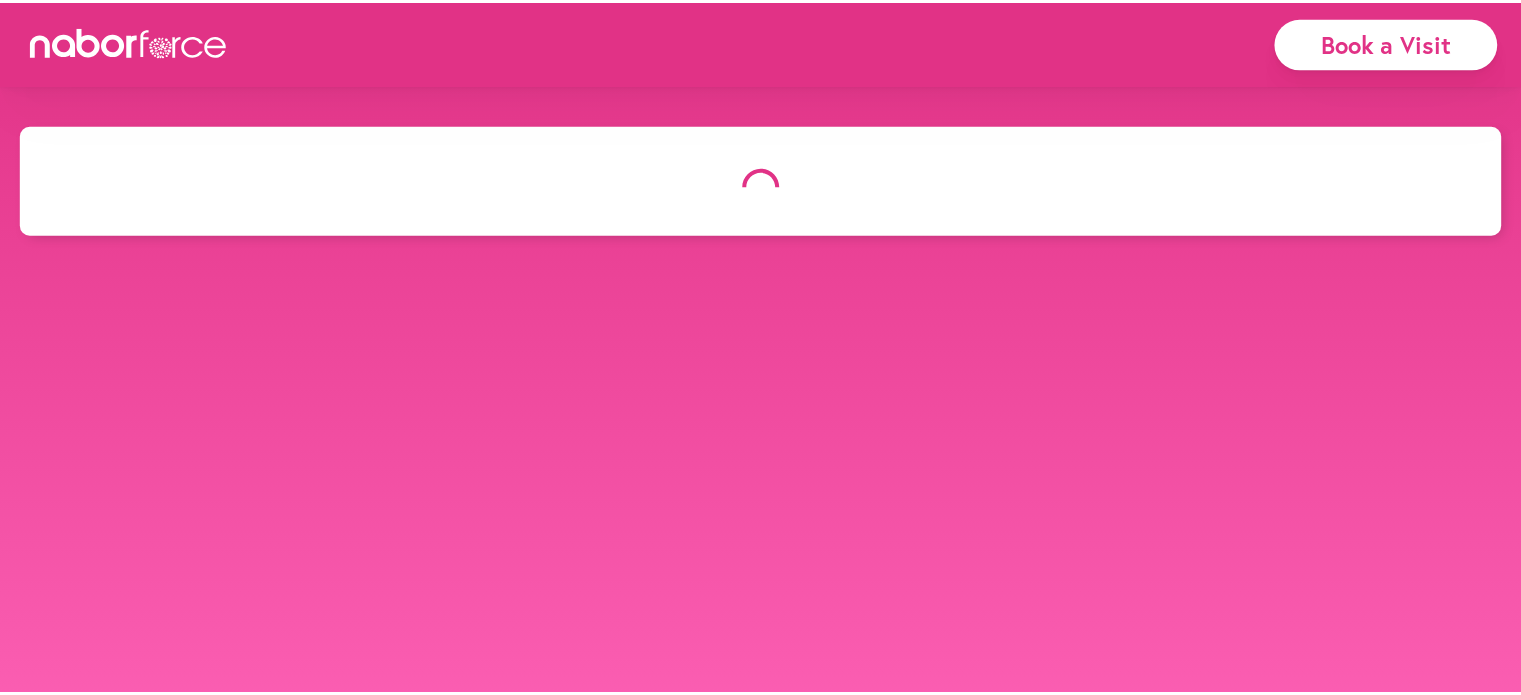scroll, scrollTop: 0, scrollLeft: 0, axis: both 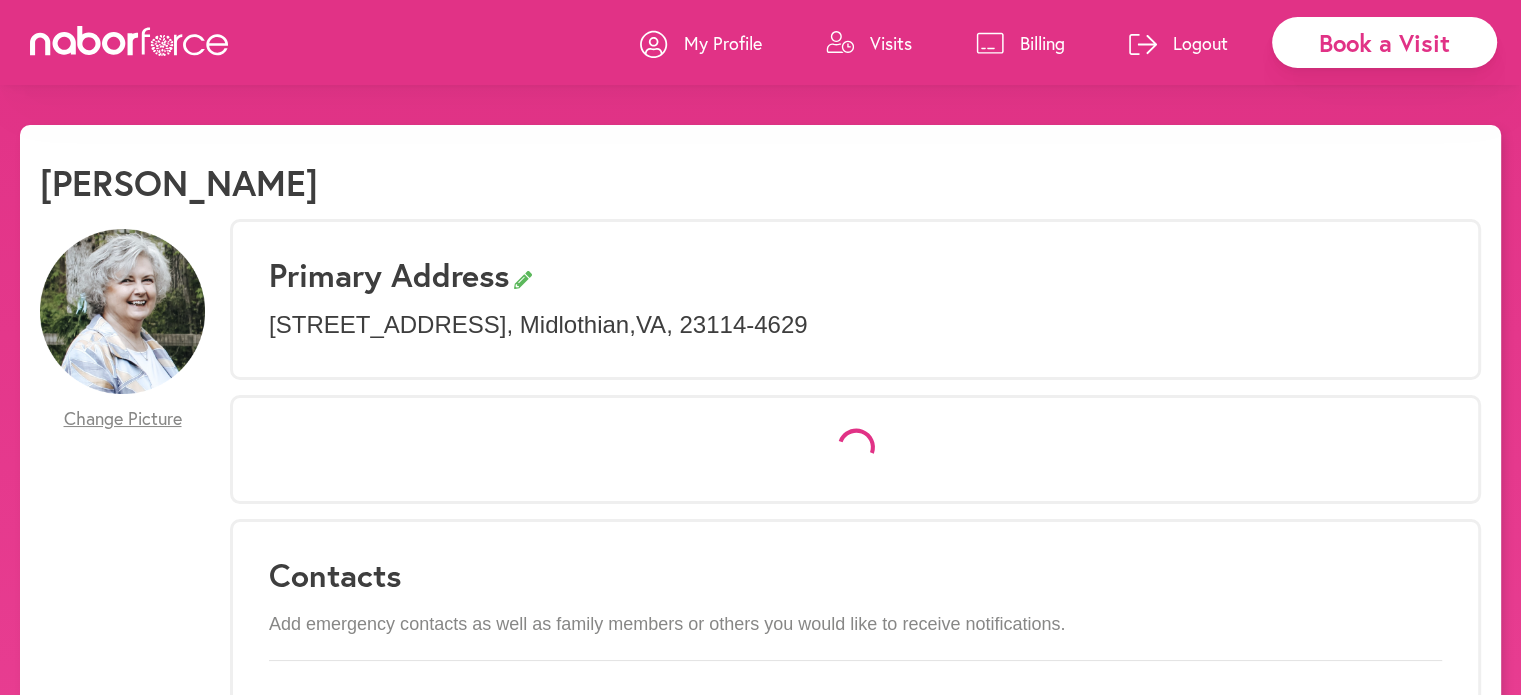 select on "*" 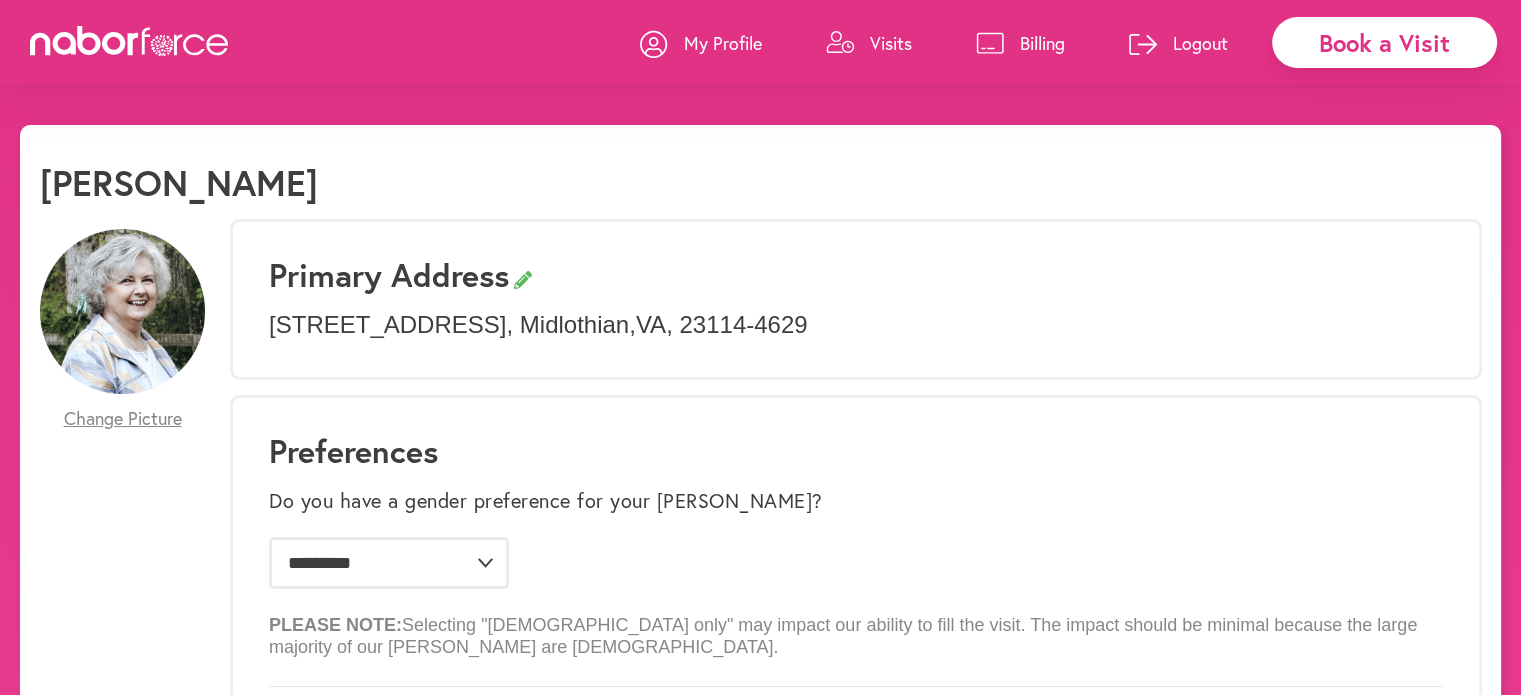 click on "Visits" at bounding box center (891, 43) 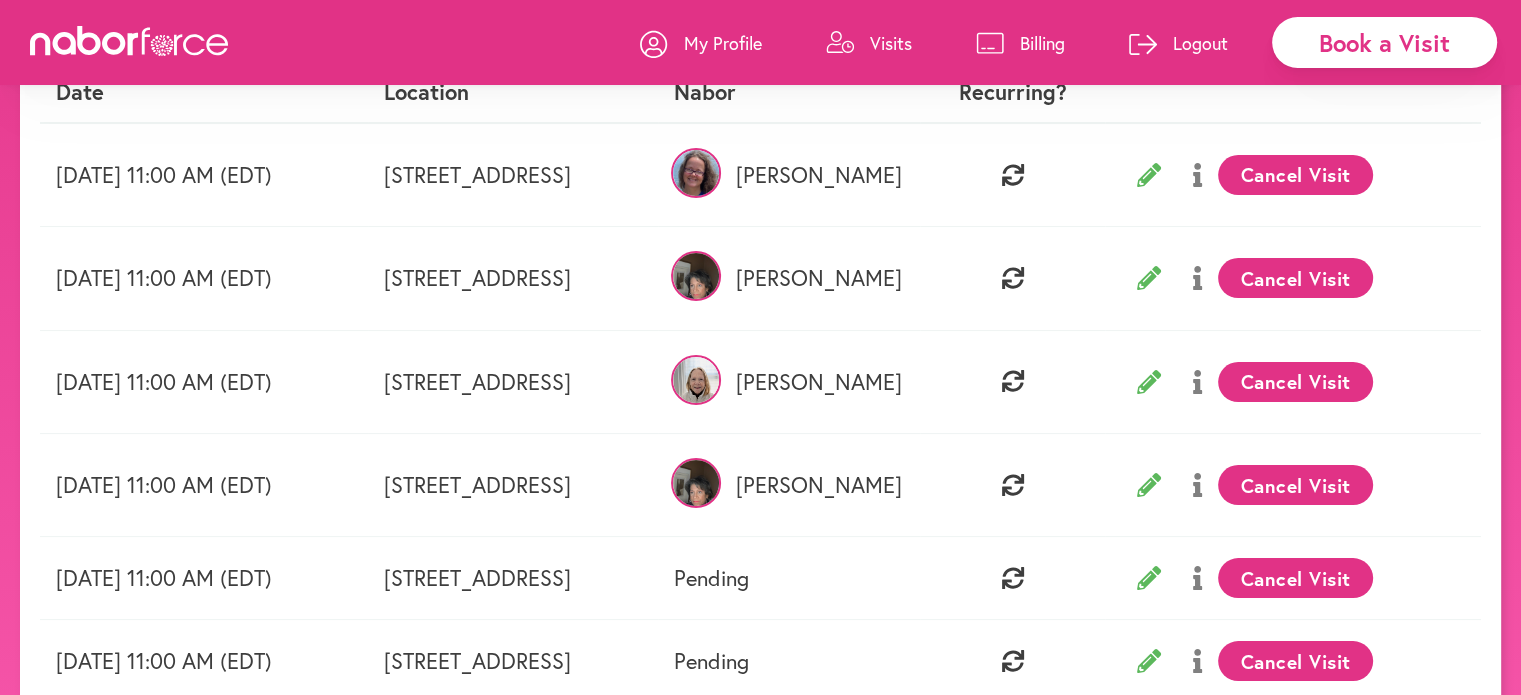 scroll, scrollTop: 200, scrollLeft: 0, axis: vertical 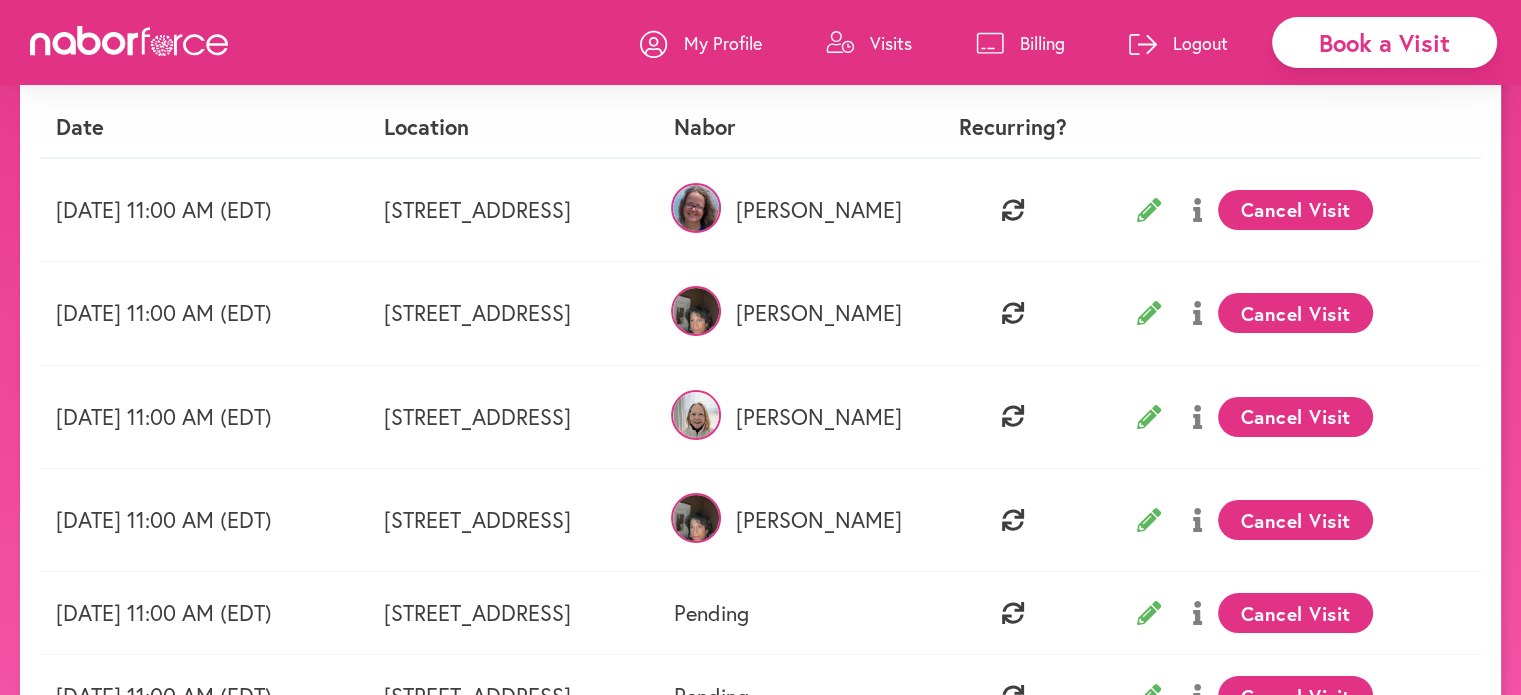 click on "Book a Visit" at bounding box center (1384, 42) 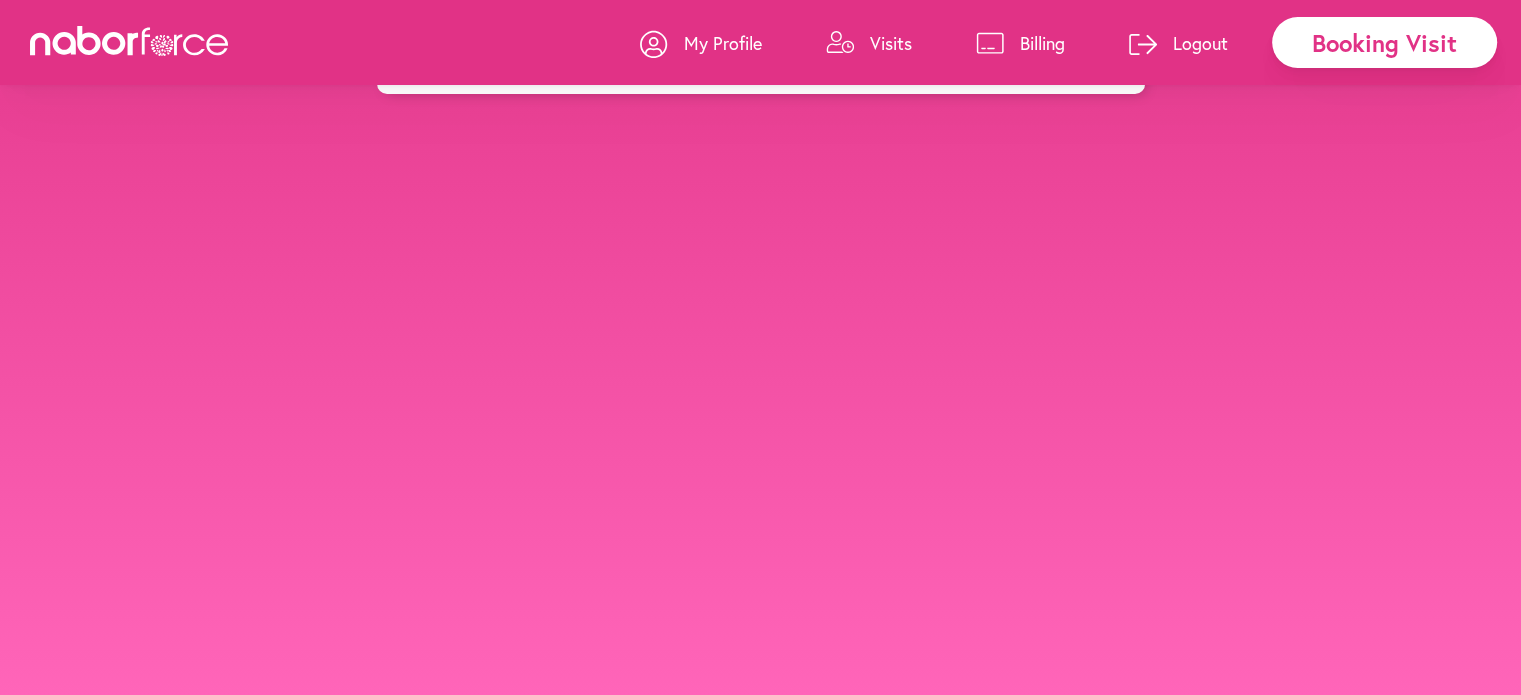 scroll, scrollTop: 0, scrollLeft: 0, axis: both 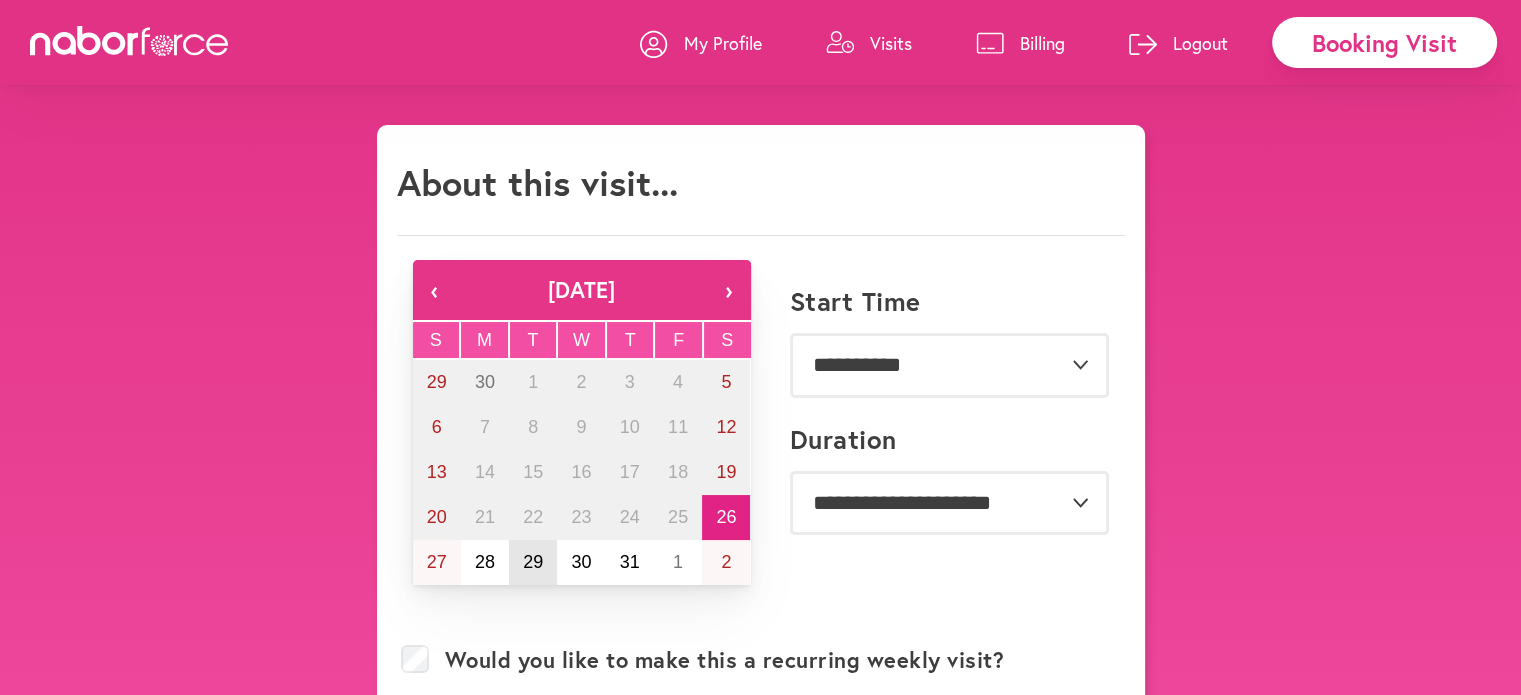 click on "29" at bounding box center [533, 562] 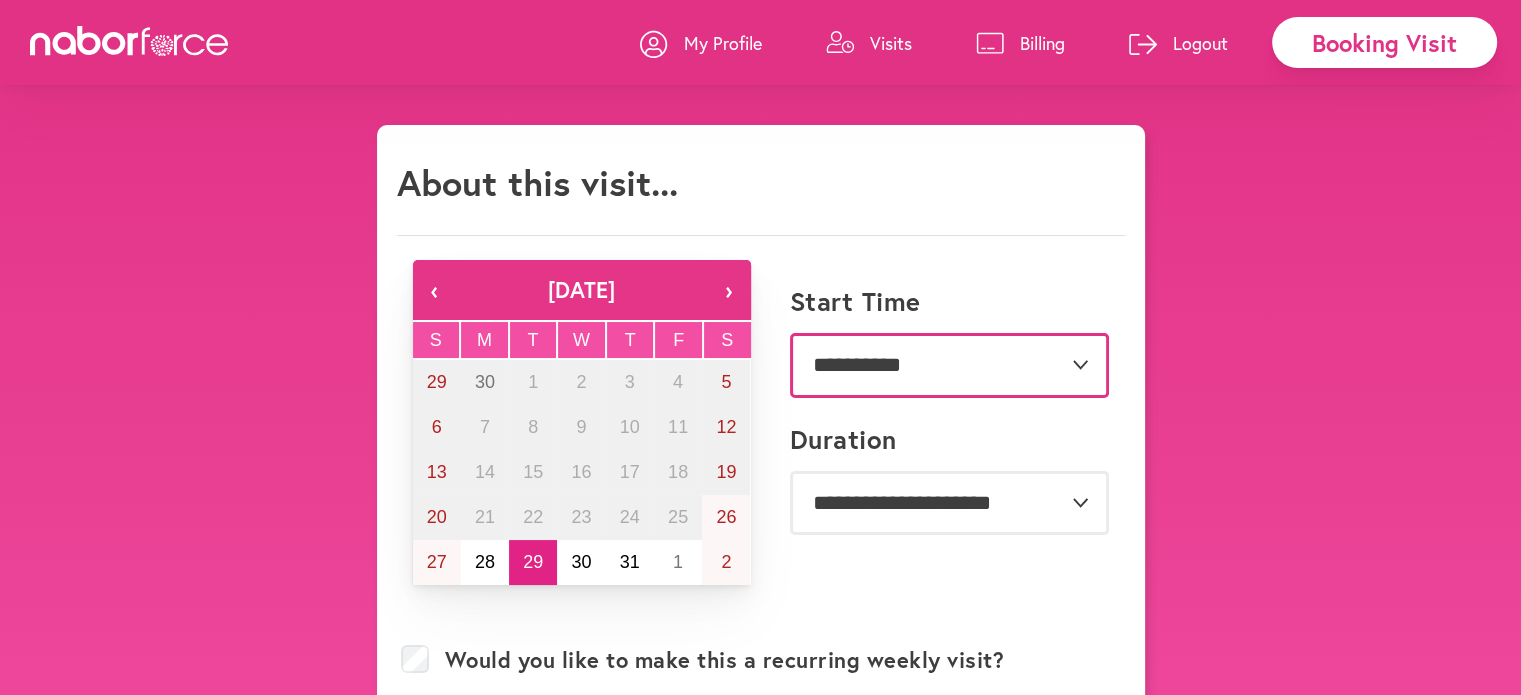 click on "**********" at bounding box center (949, 365) 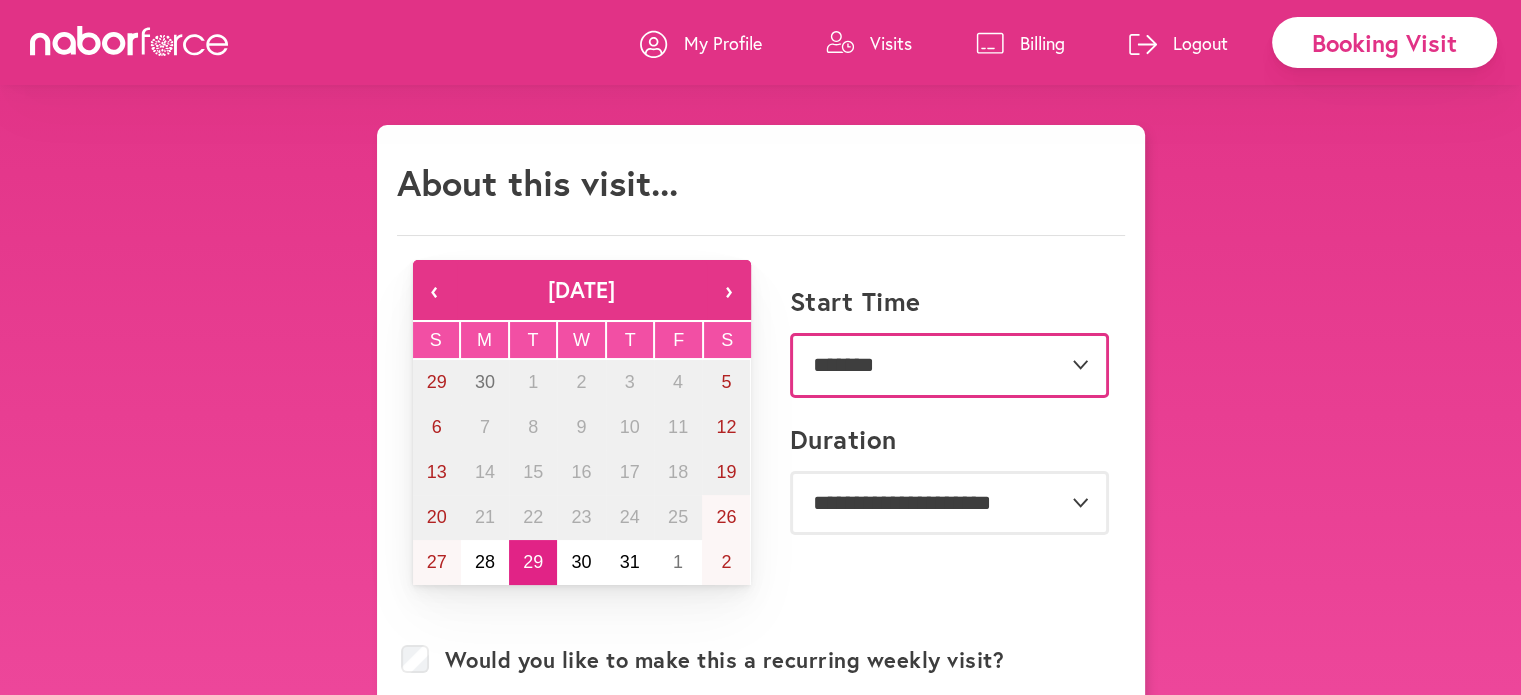 click on "**********" at bounding box center [949, 365] 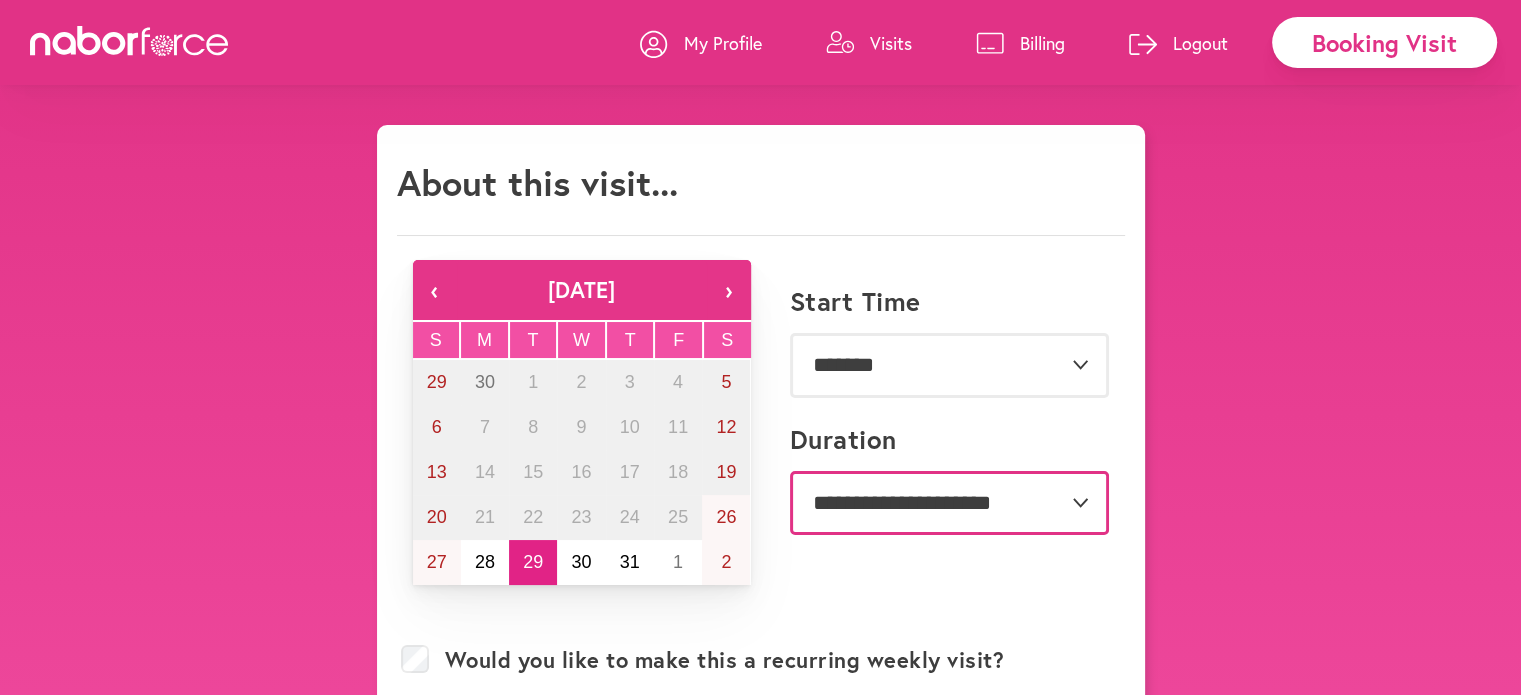 click on "**********" at bounding box center [949, 503] 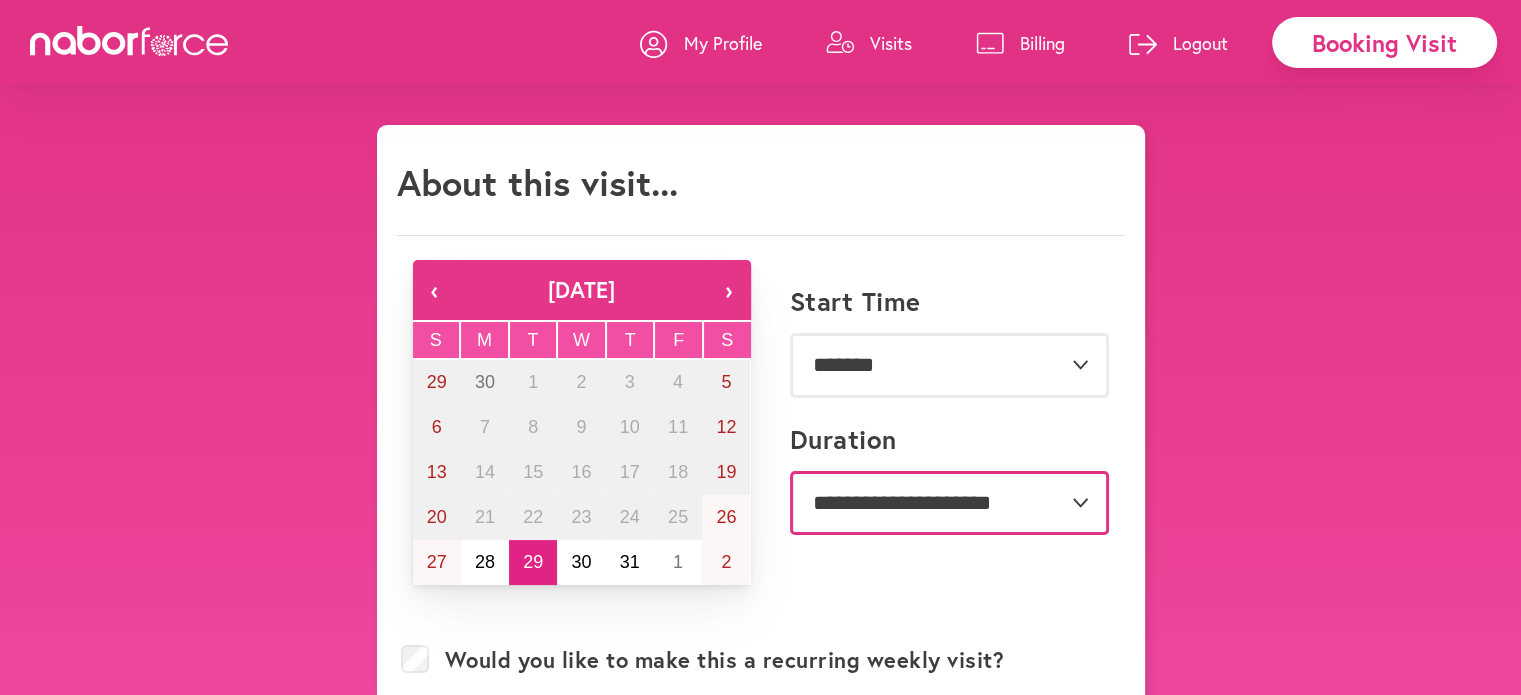 select on "***" 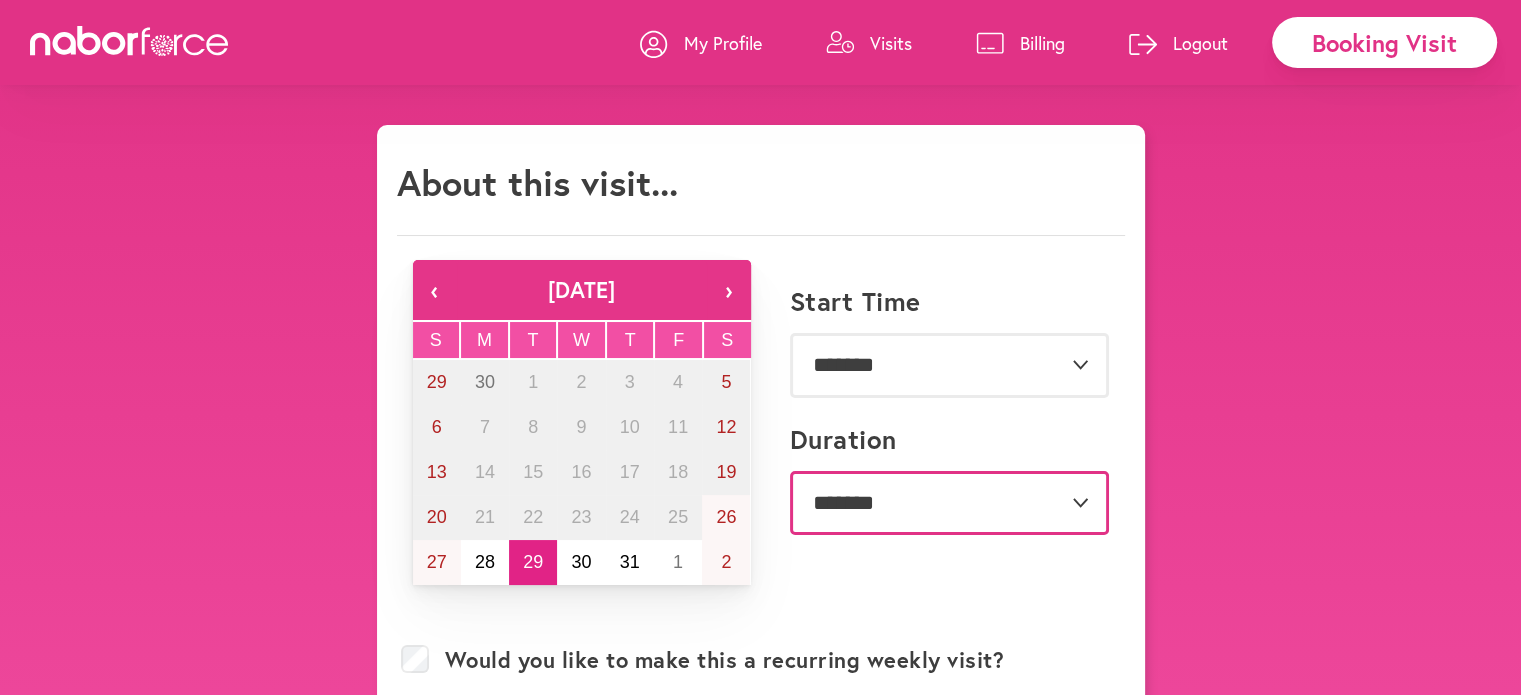 click on "**********" at bounding box center [949, 503] 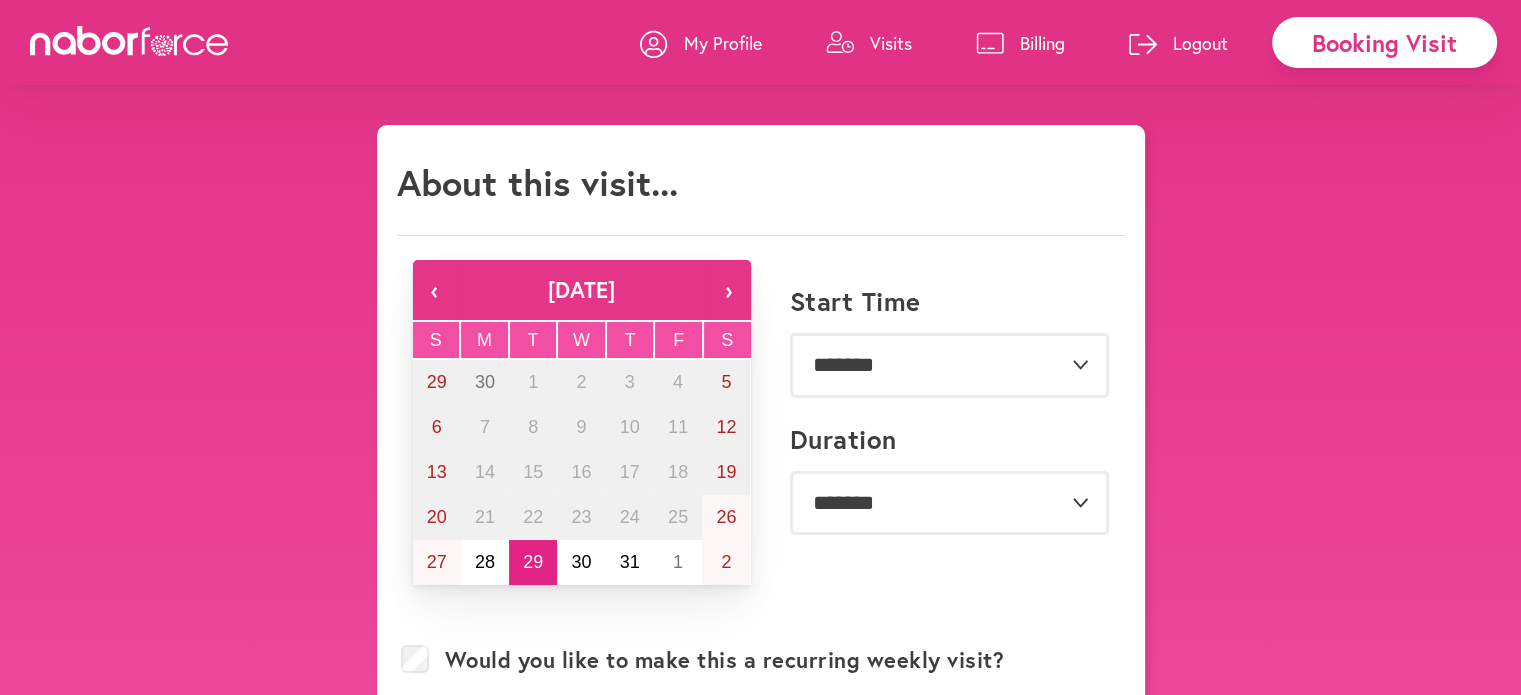 click on "**********" at bounding box center [761, 931] 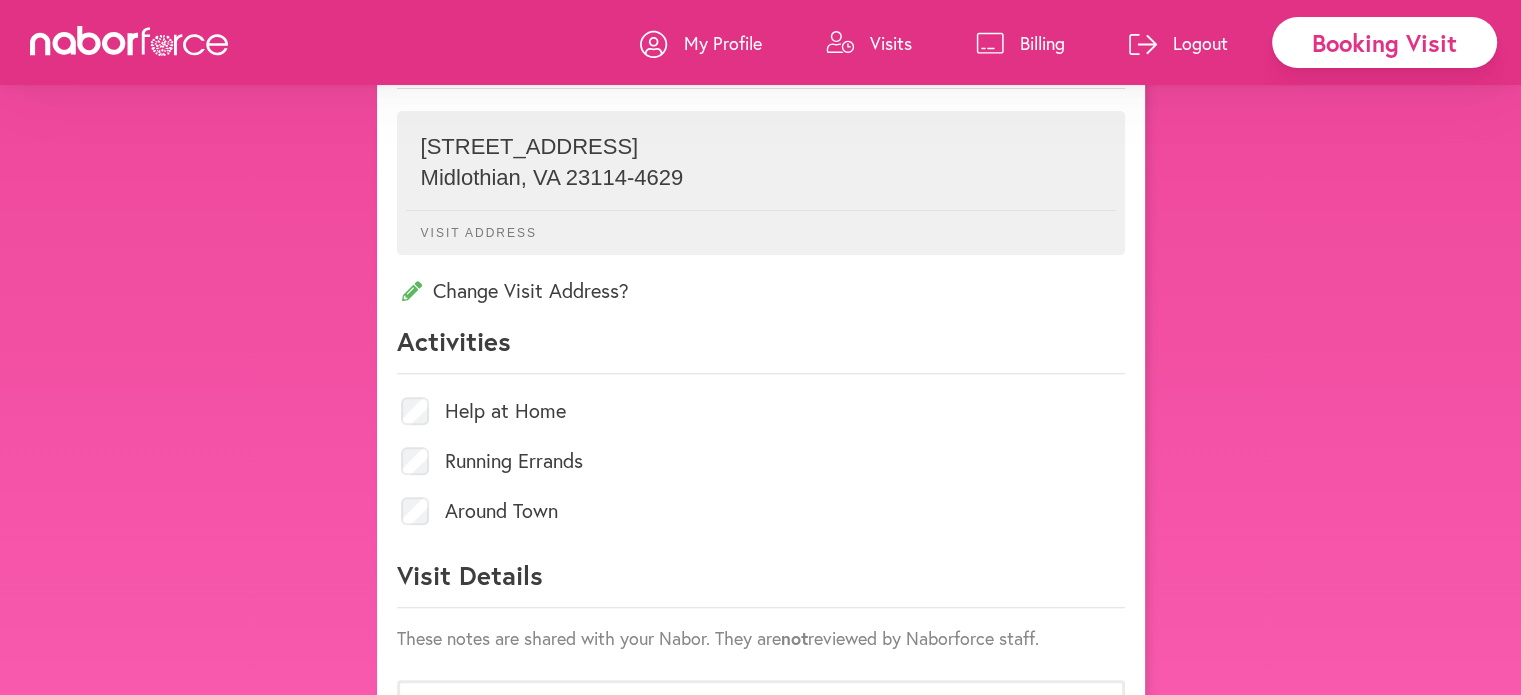 scroll, scrollTop: 700, scrollLeft: 0, axis: vertical 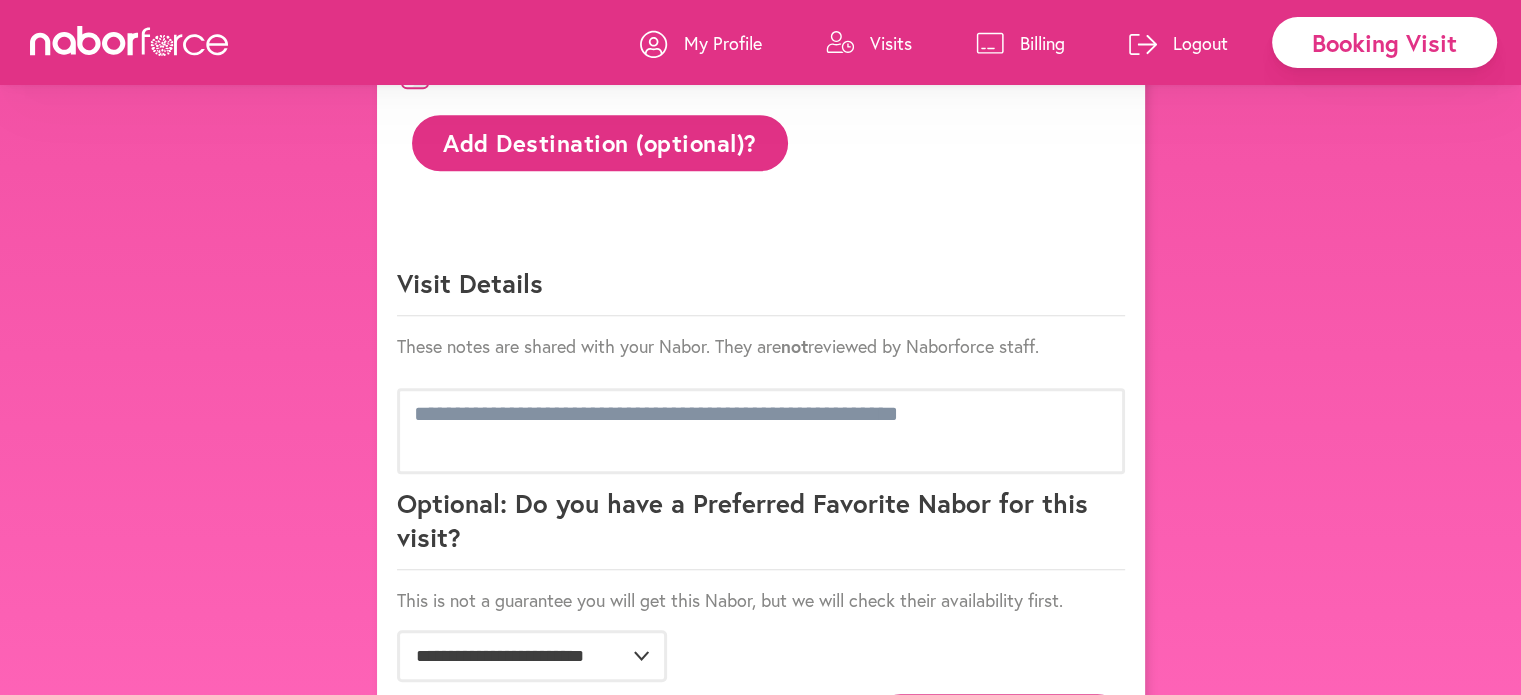 click on "Add Destination (optional)?" 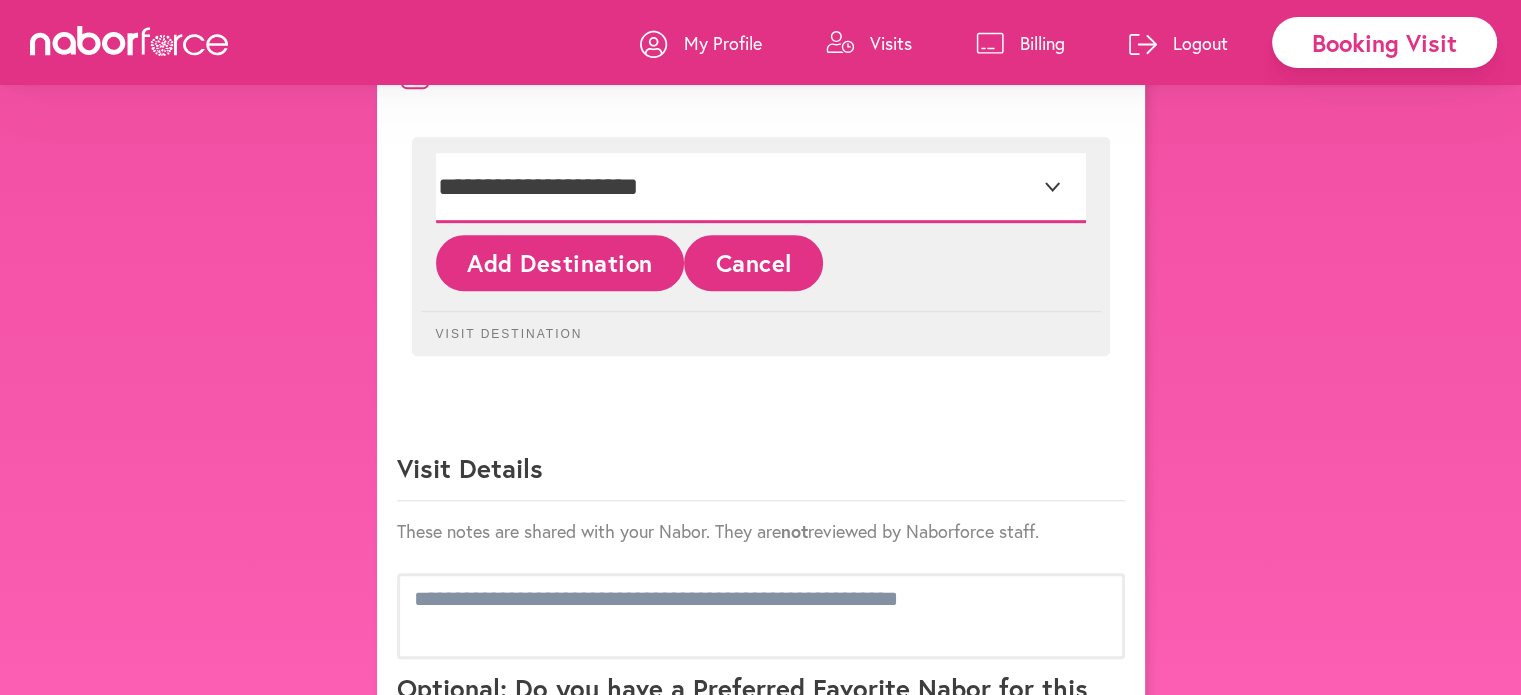 click on "**********" at bounding box center (761, 188) 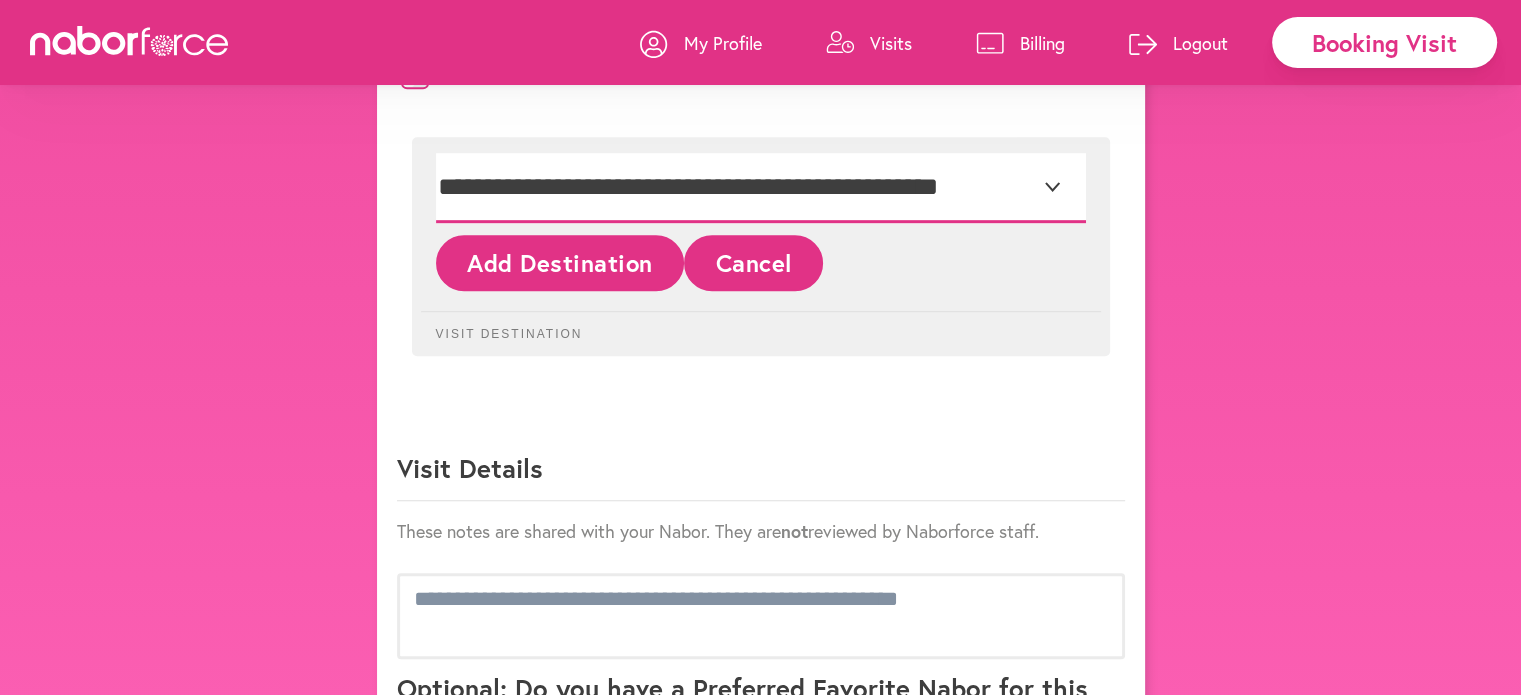 click on "**********" at bounding box center (761, 188) 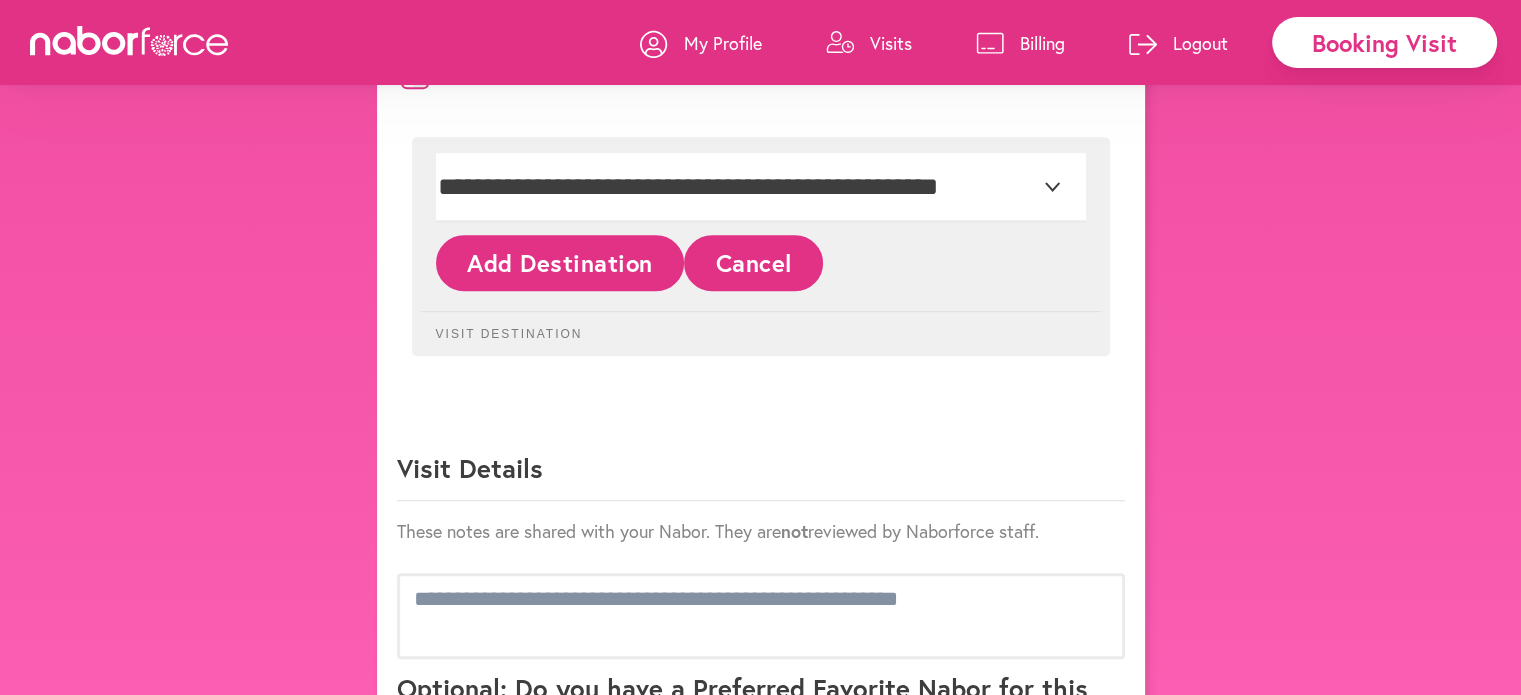 click on "Add Destination" 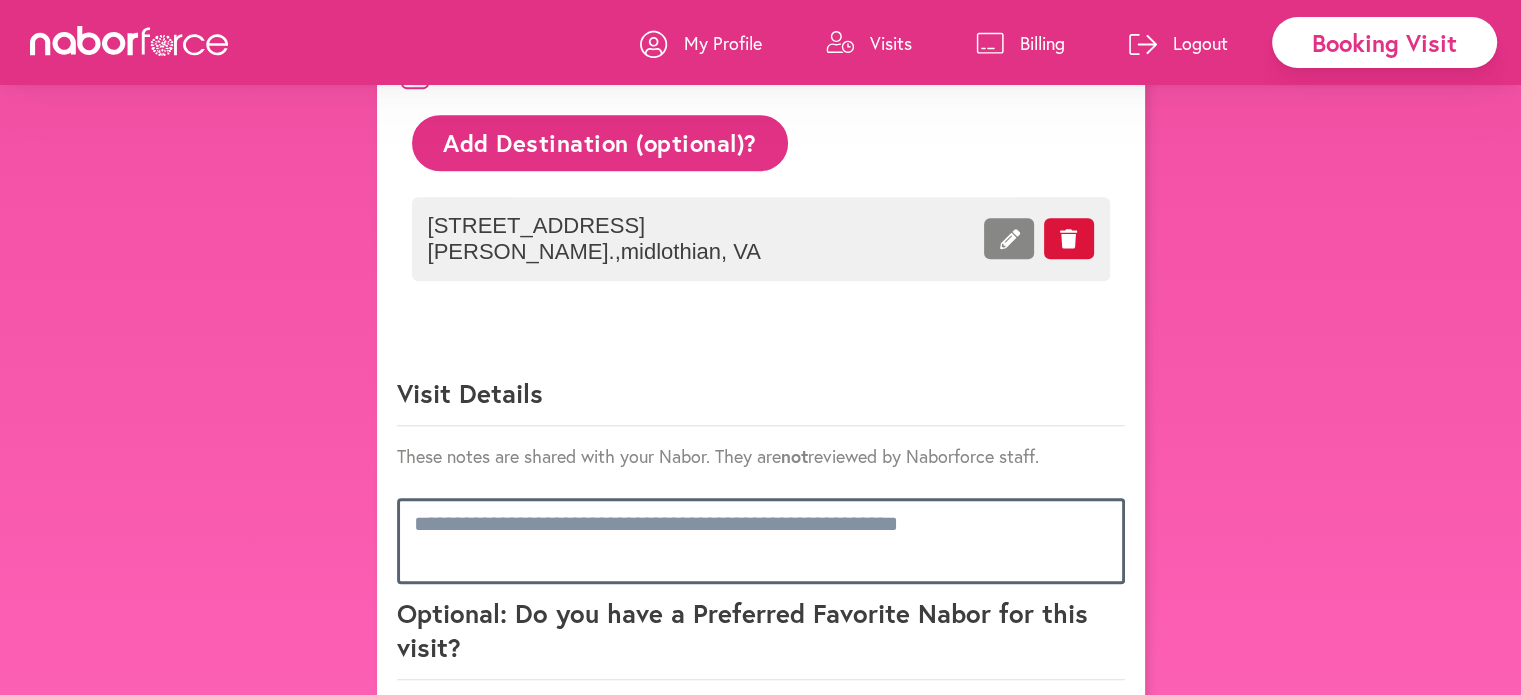 click at bounding box center (761, 541) 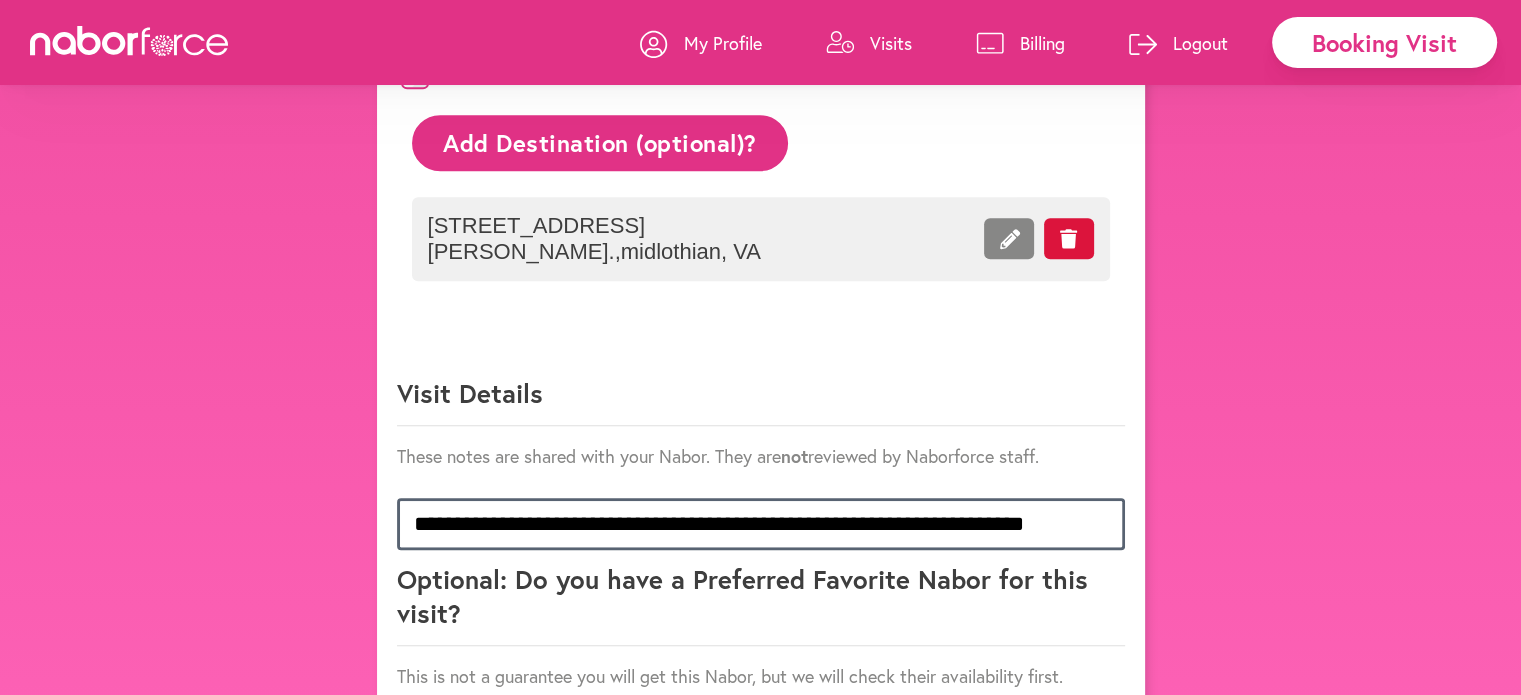 scroll, scrollTop: 1274, scrollLeft: 0, axis: vertical 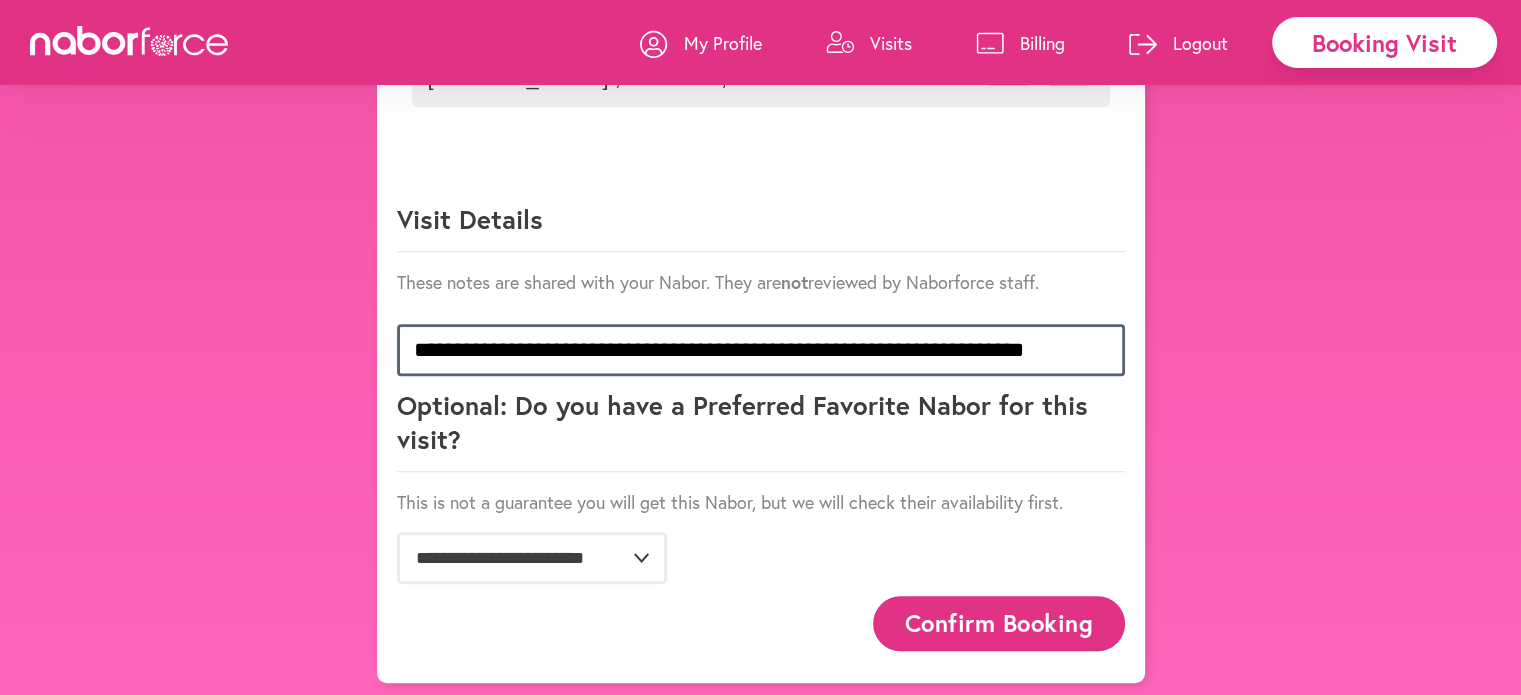 type on "**********" 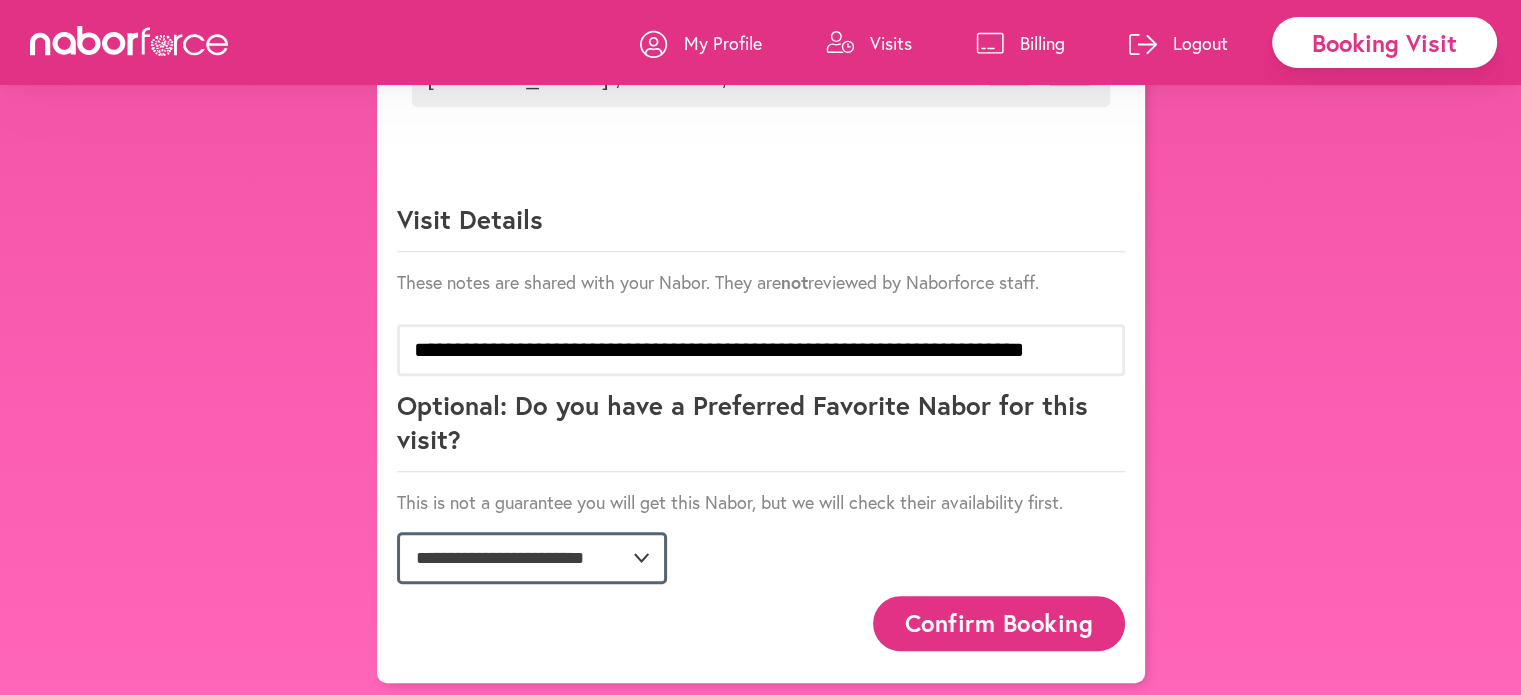click on "**********" 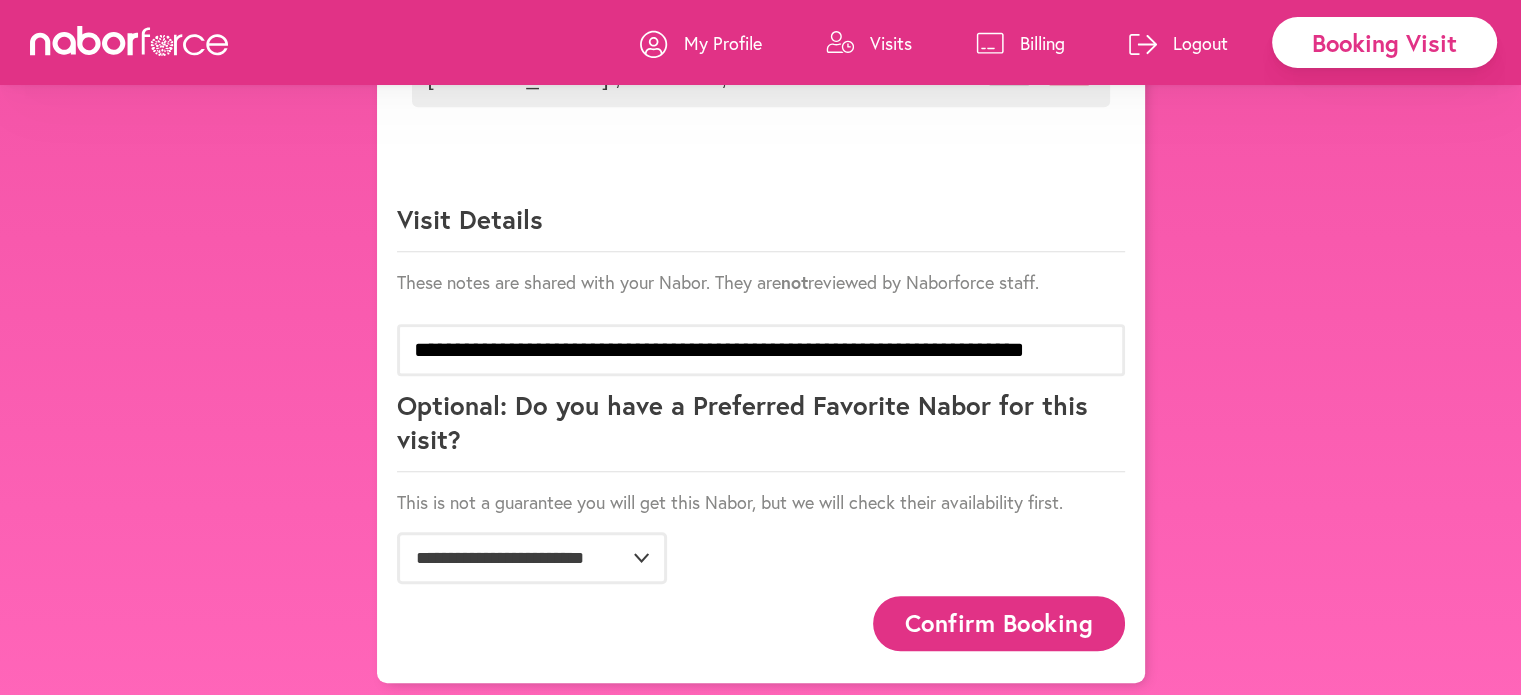 drag, startPoint x: 701, startPoint y: 543, endPoint x: 730, endPoint y: 545, distance: 29.068884 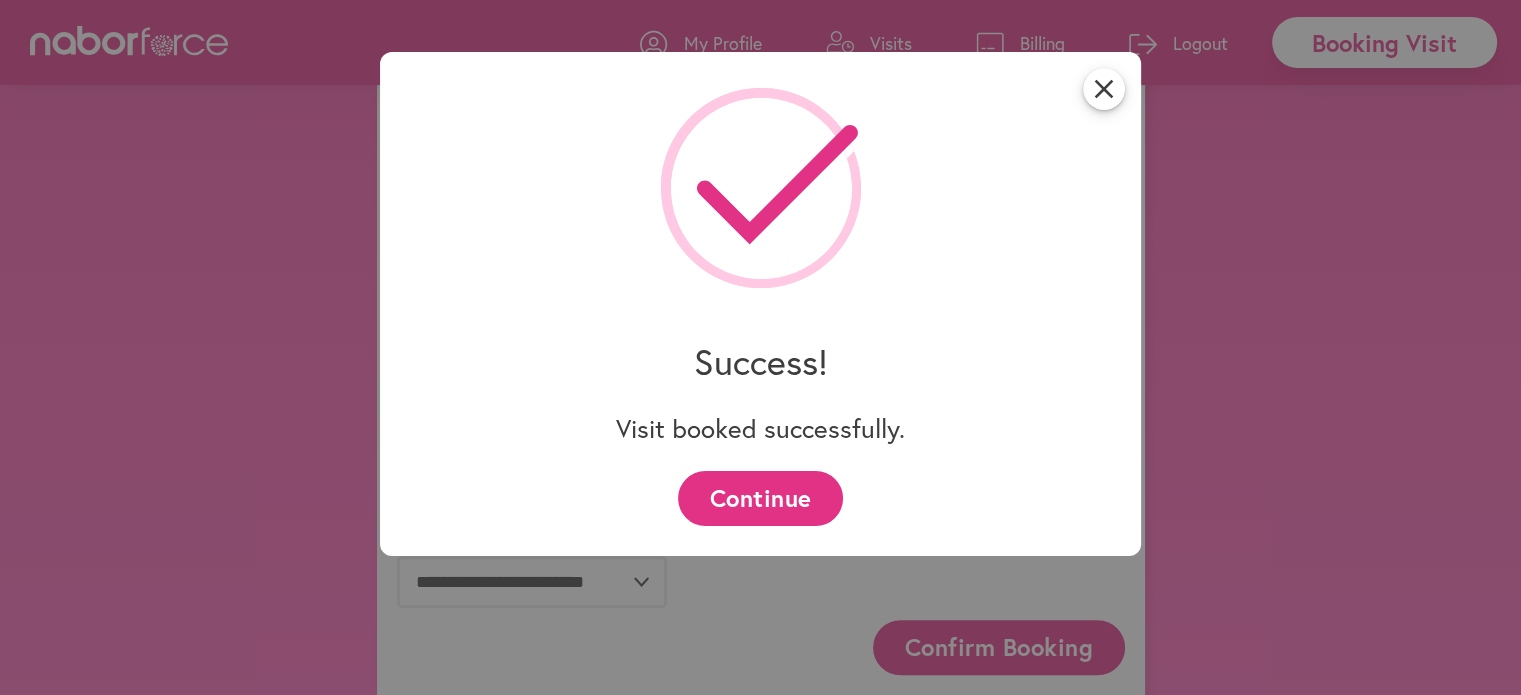 scroll, scrollTop: 1274, scrollLeft: 0, axis: vertical 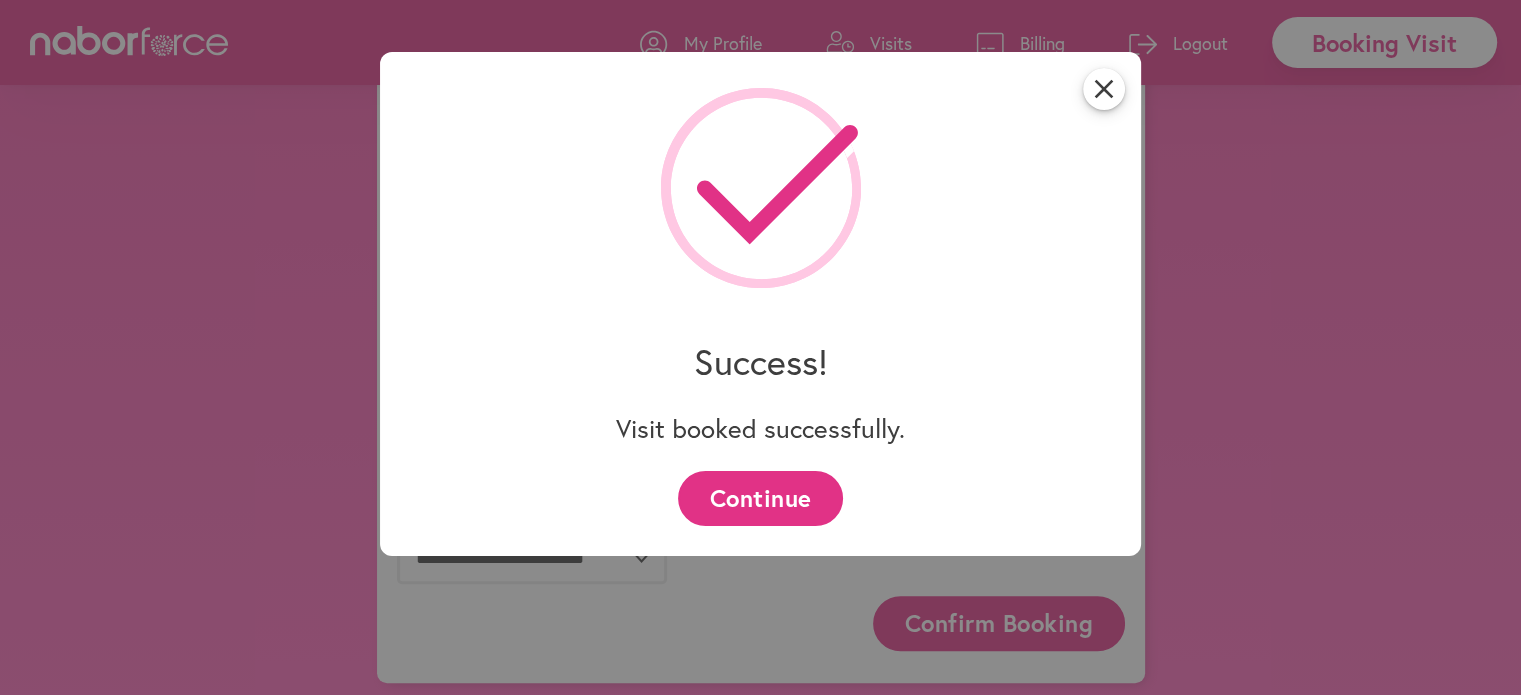 click on "Continue" at bounding box center [760, 498] 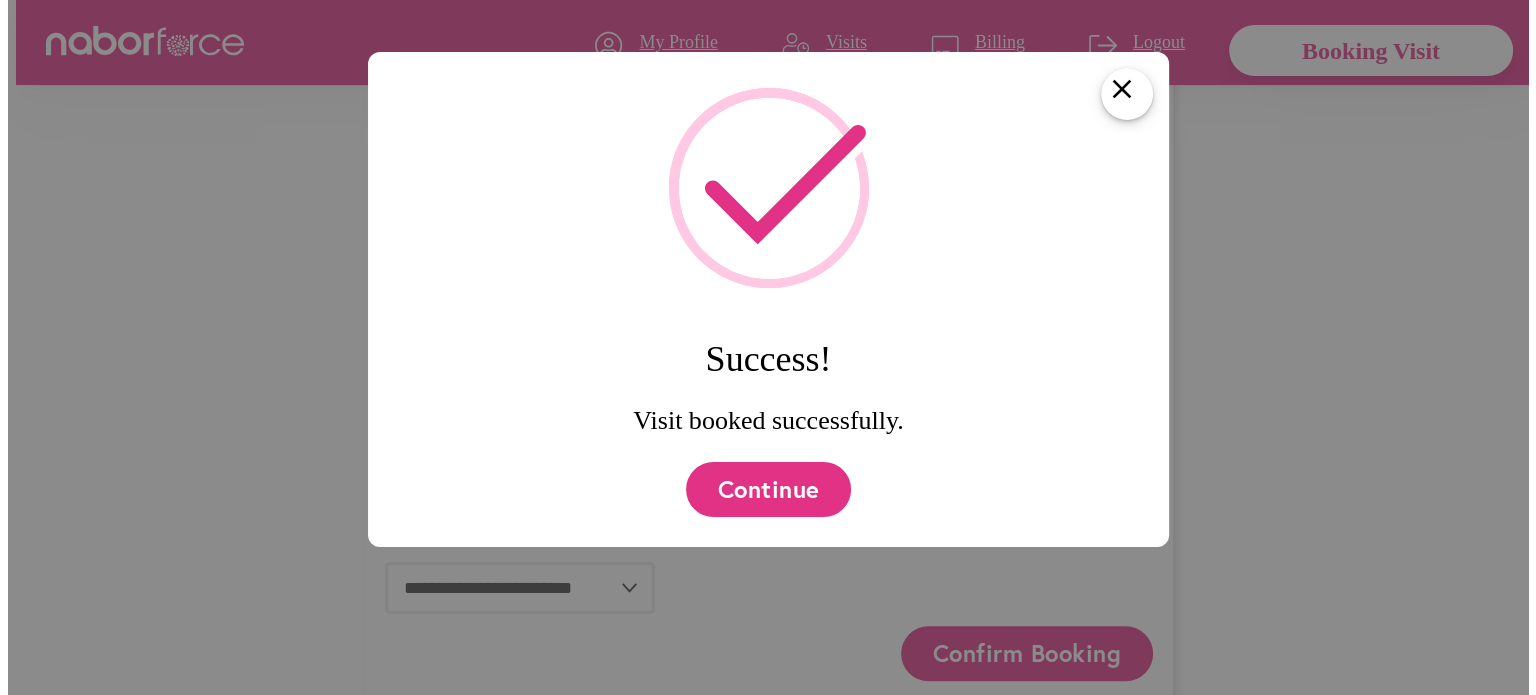 scroll, scrollTop: 0, scrollLeft: 0, axis: both 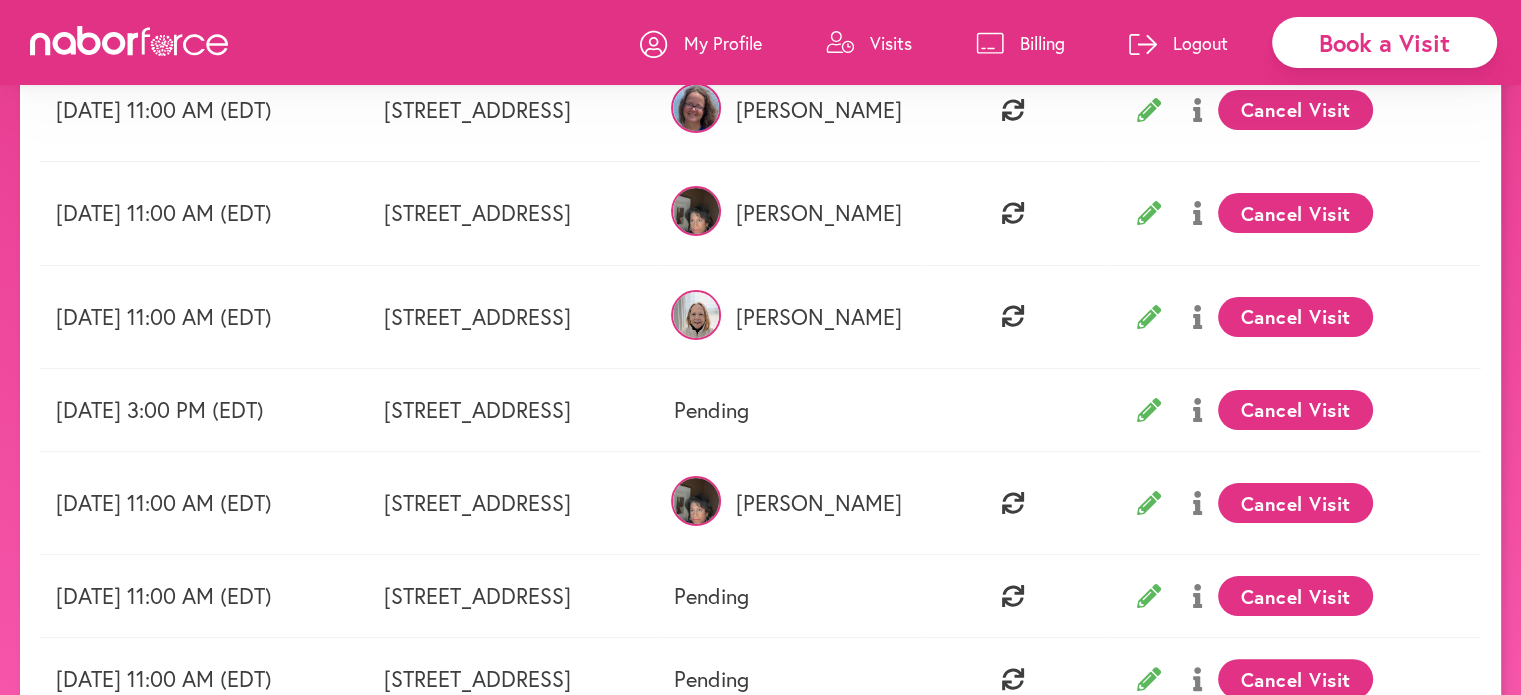 click on "Cancel Visit" at bounding box center (1295, 317) 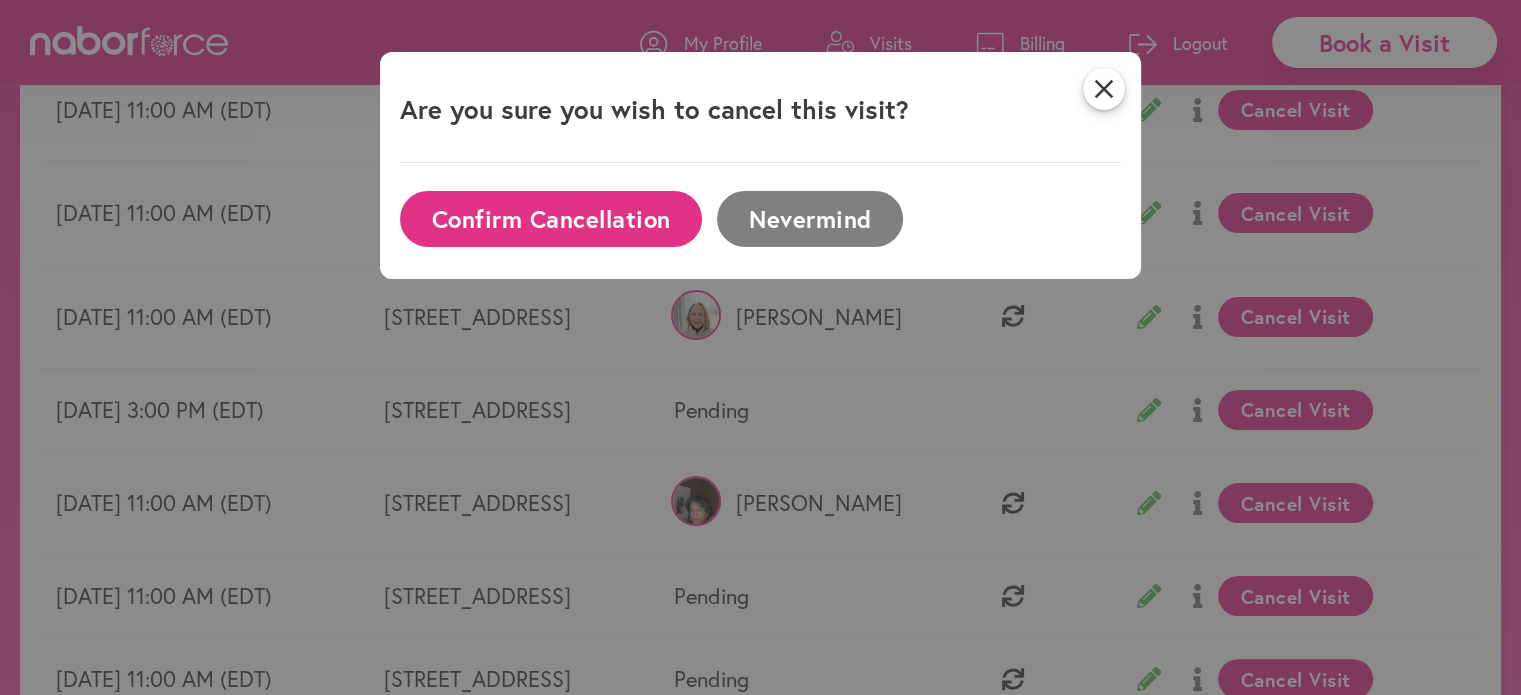 click on "Confirm Cancellation" at bounding box center (551, 218) 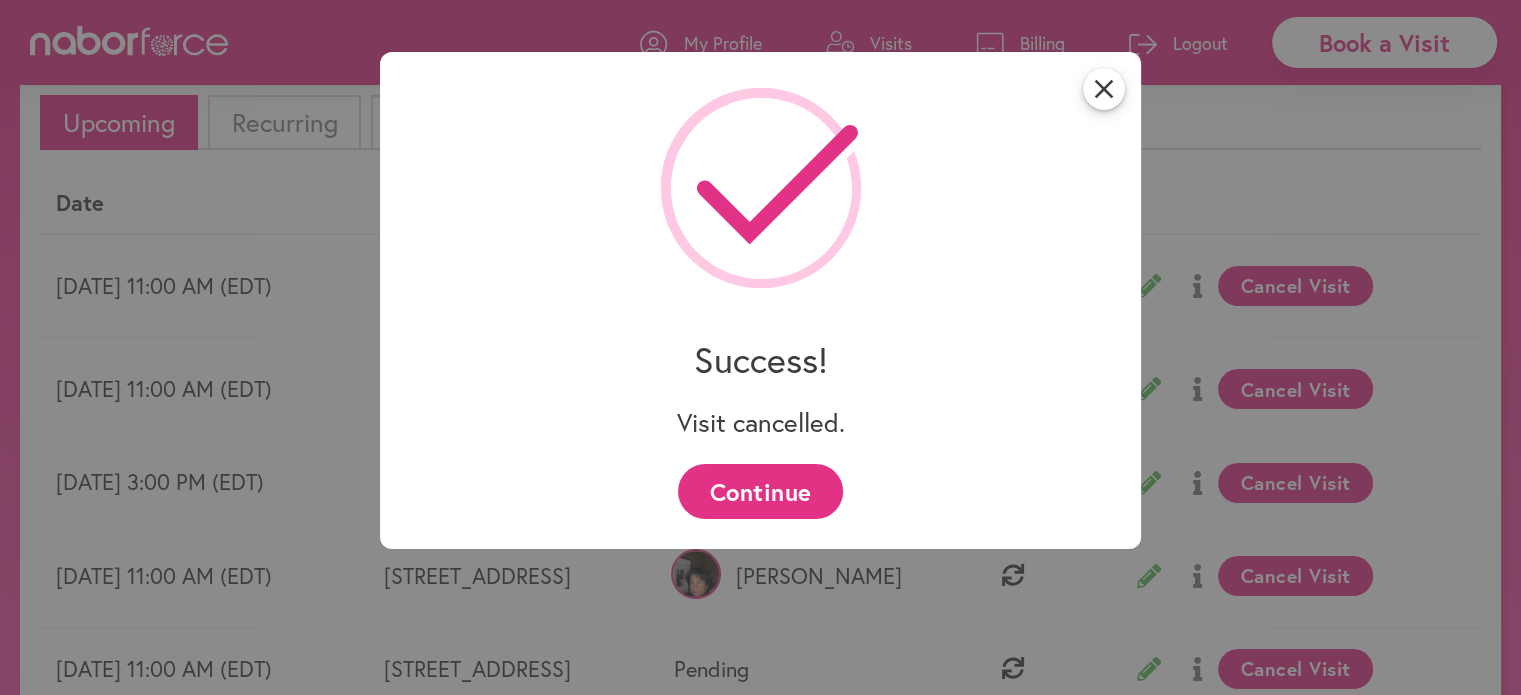 scroll, scrollTop: 300, scrollLeft: 0, axis: vertical 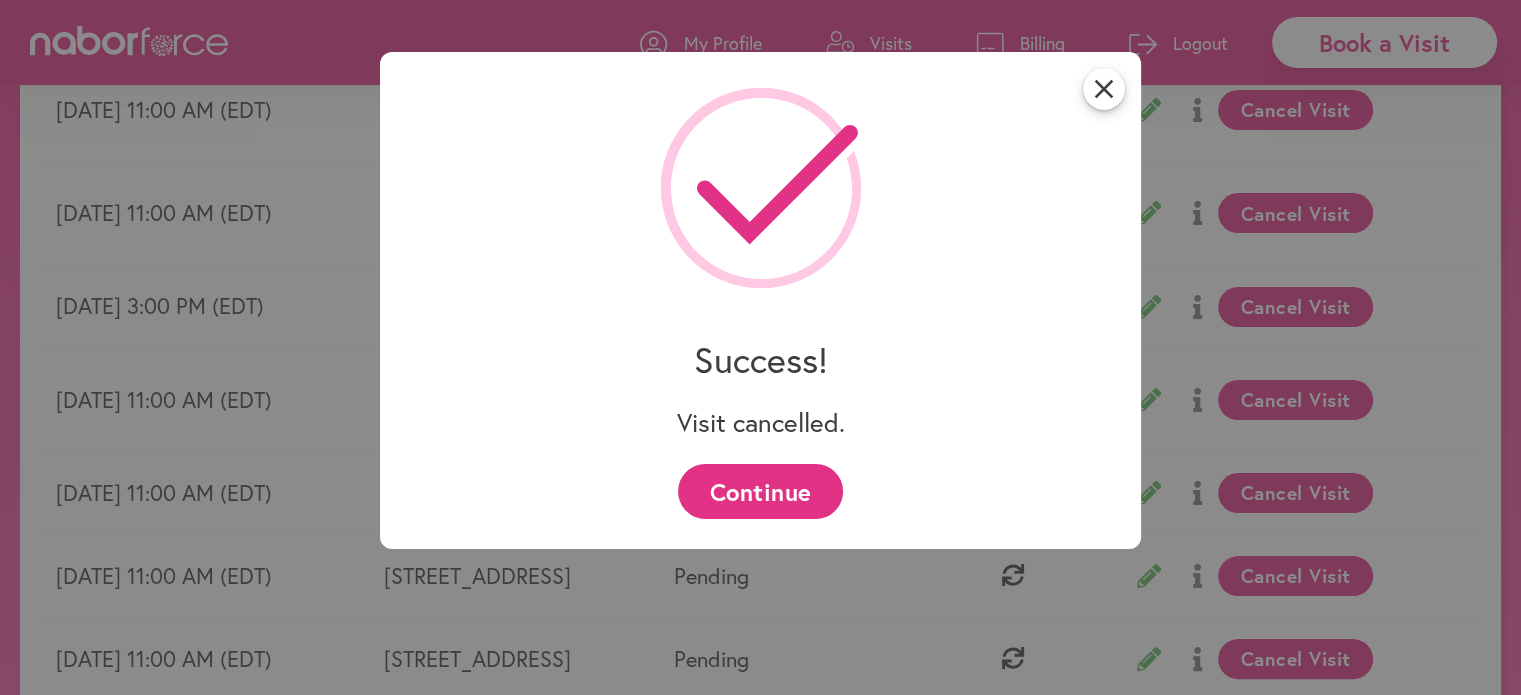 click on "Continue" at bounding box center (760, 491) 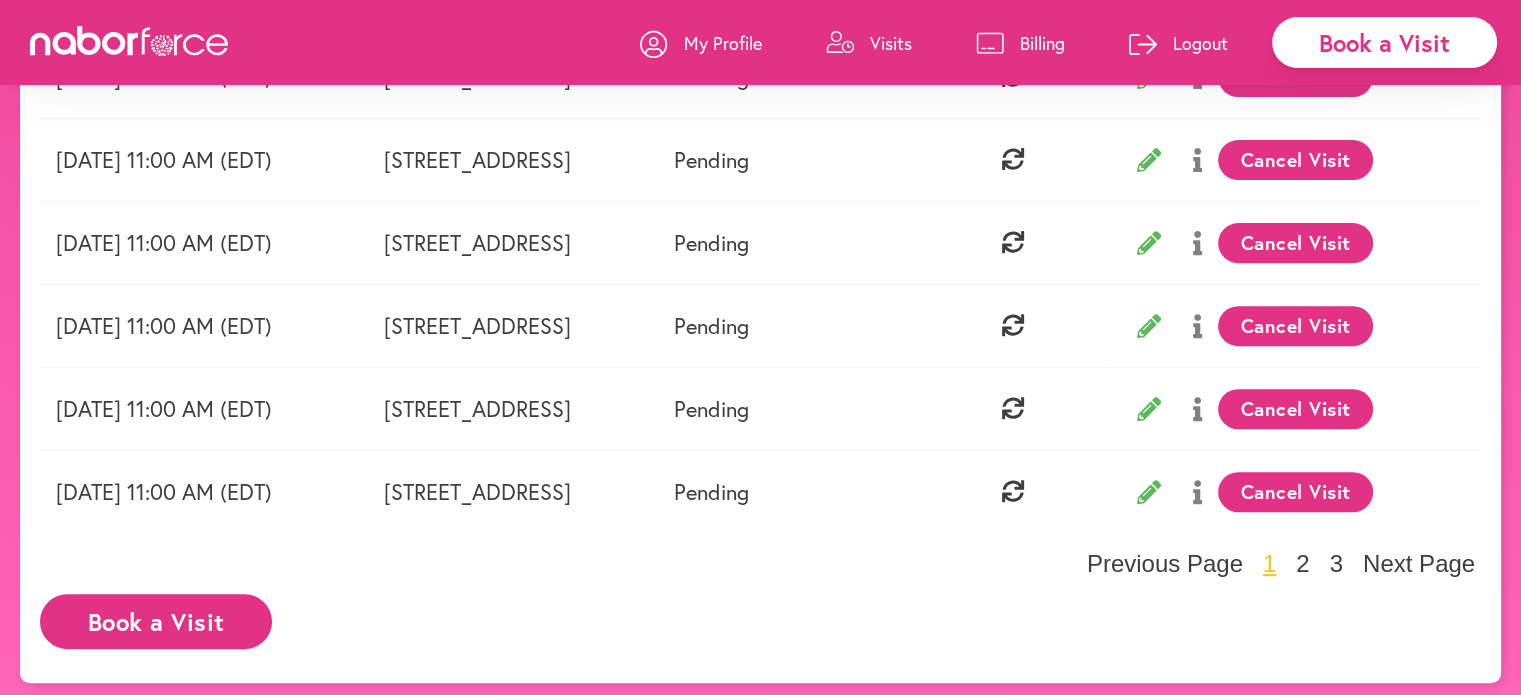 scroll, scrollTop: 718, scrollLeft: 0, axis: vertical 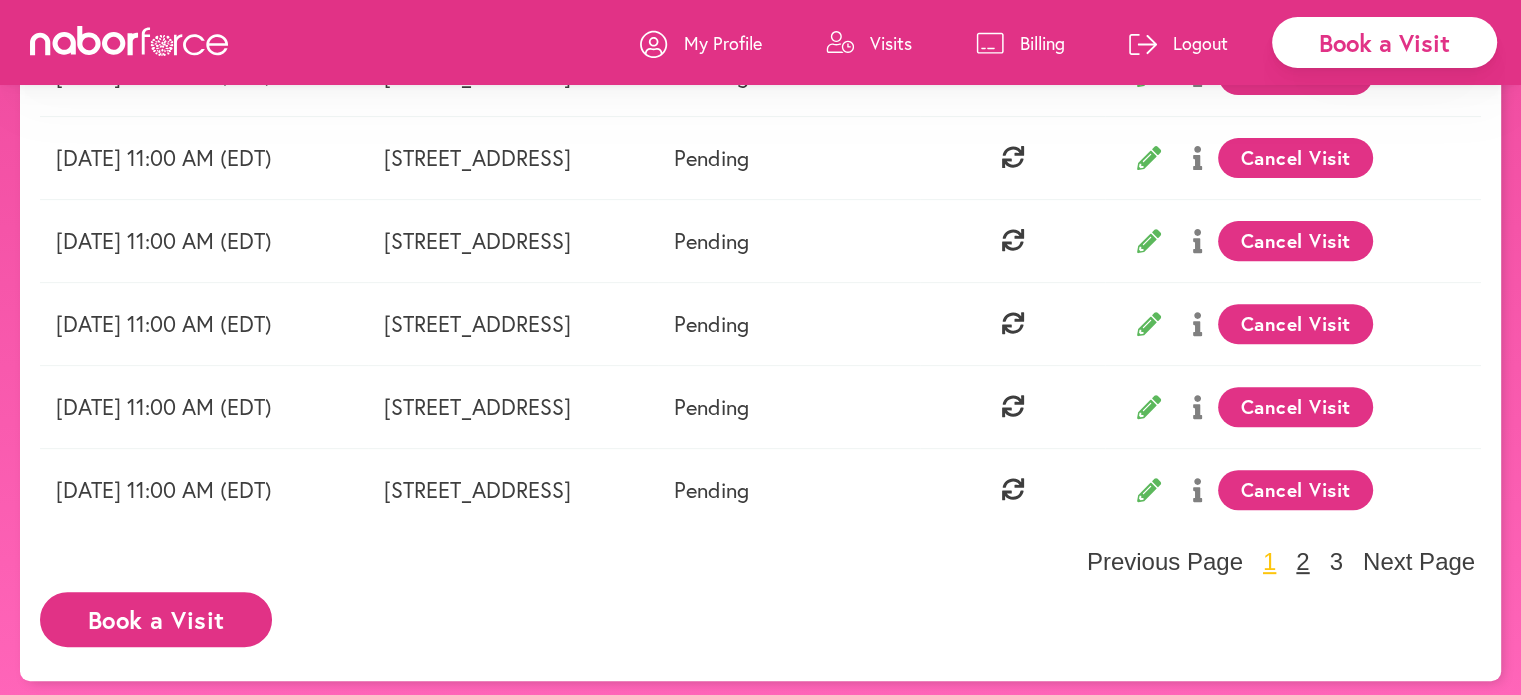 click on "2" at bounding box center (1302, 562) 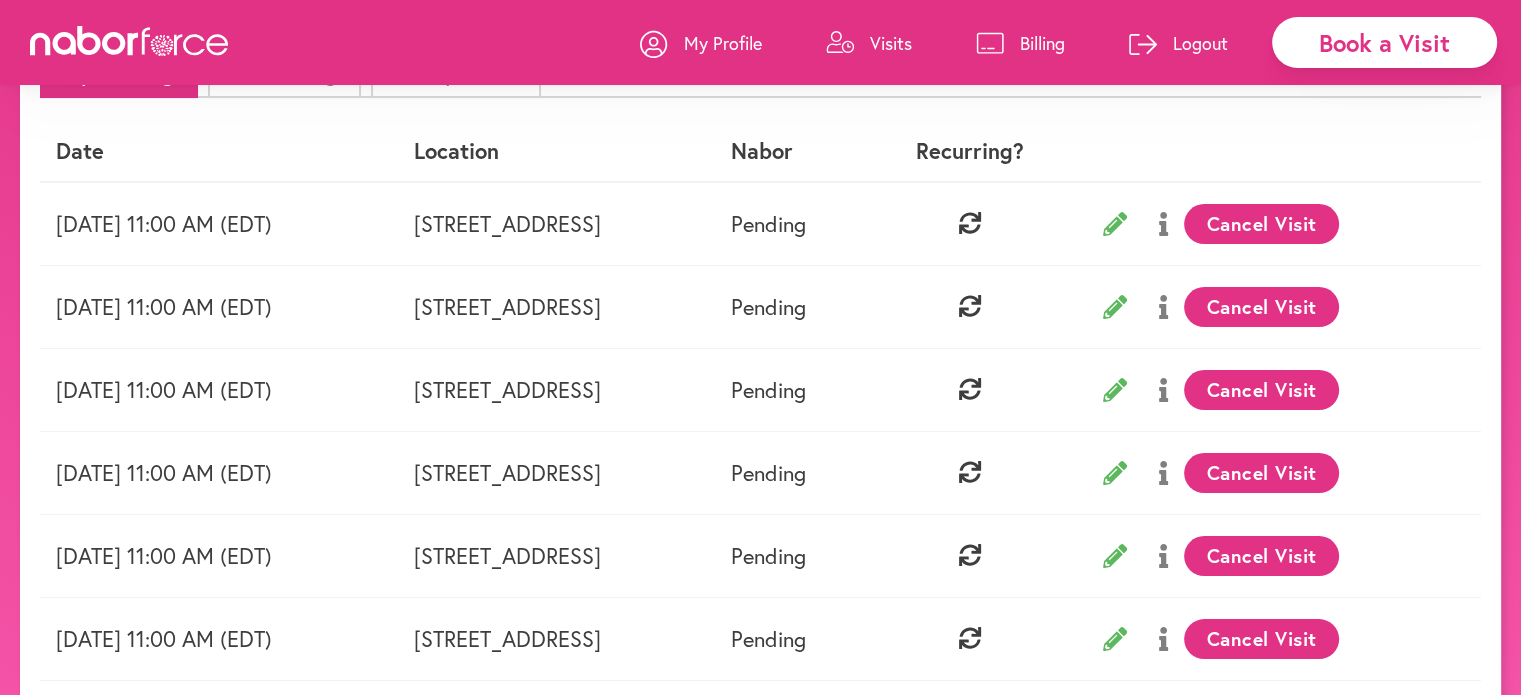 scroll, scrollTop: 57, scrollLeft: 0, axis: vertical 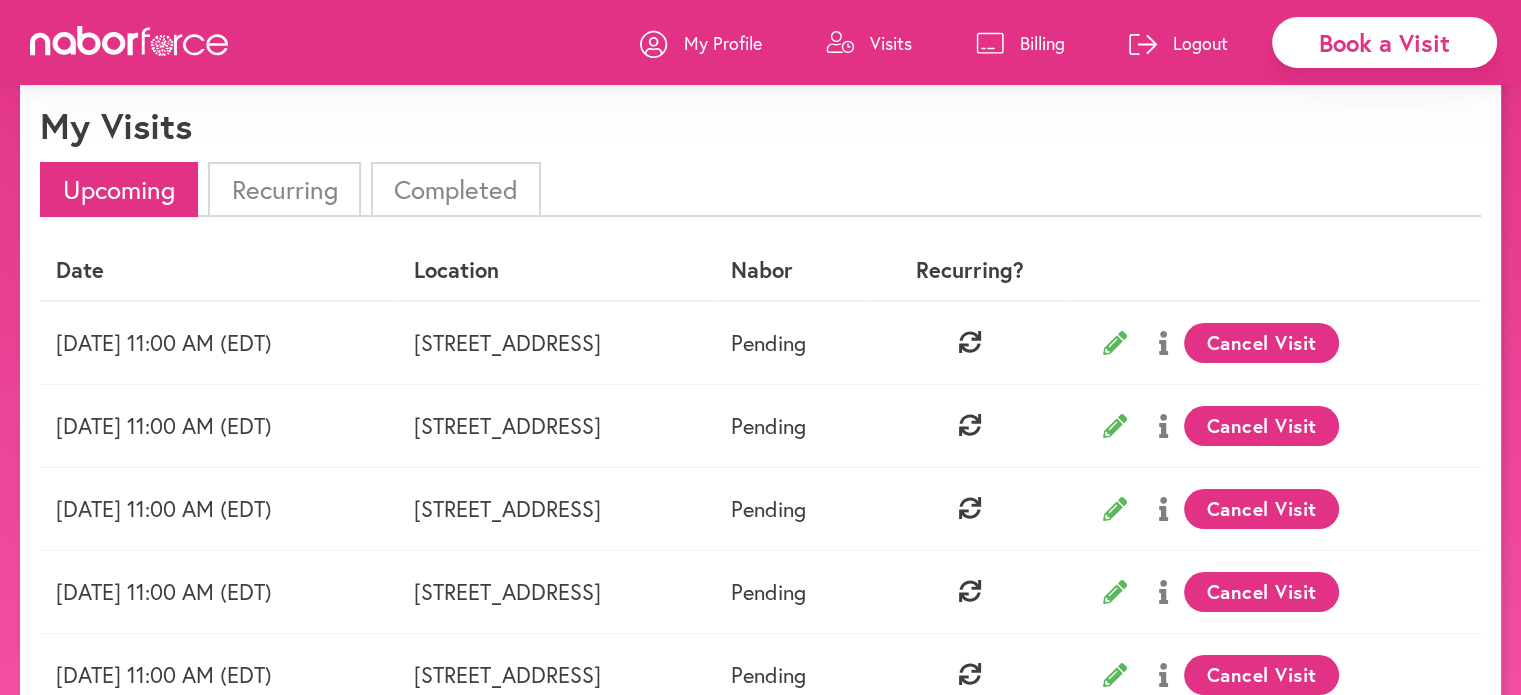 click on "Cancel Visit" at bounding box center [1261, 343] 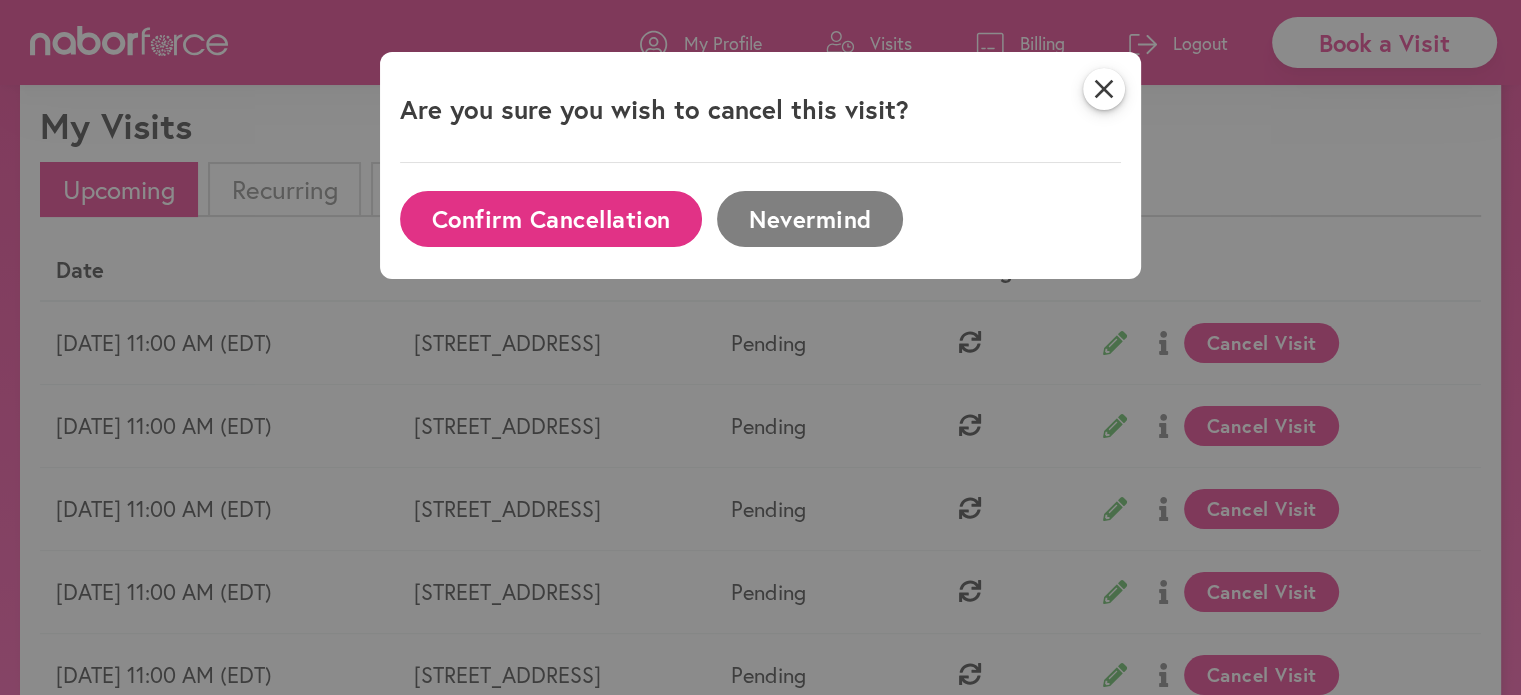click on "Confirm Cancellation" at bounding box center [551, 218] 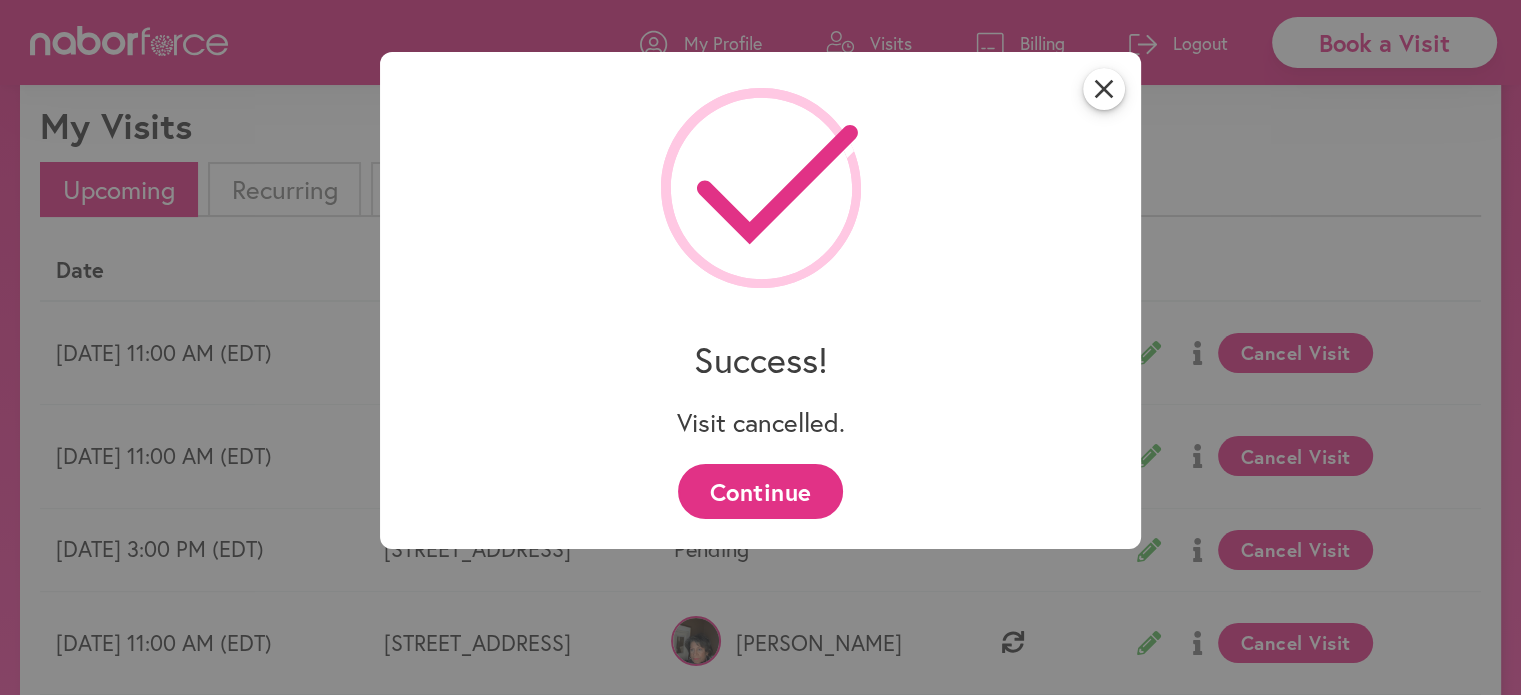 click on "Continue" at bounding box center (760, 491) 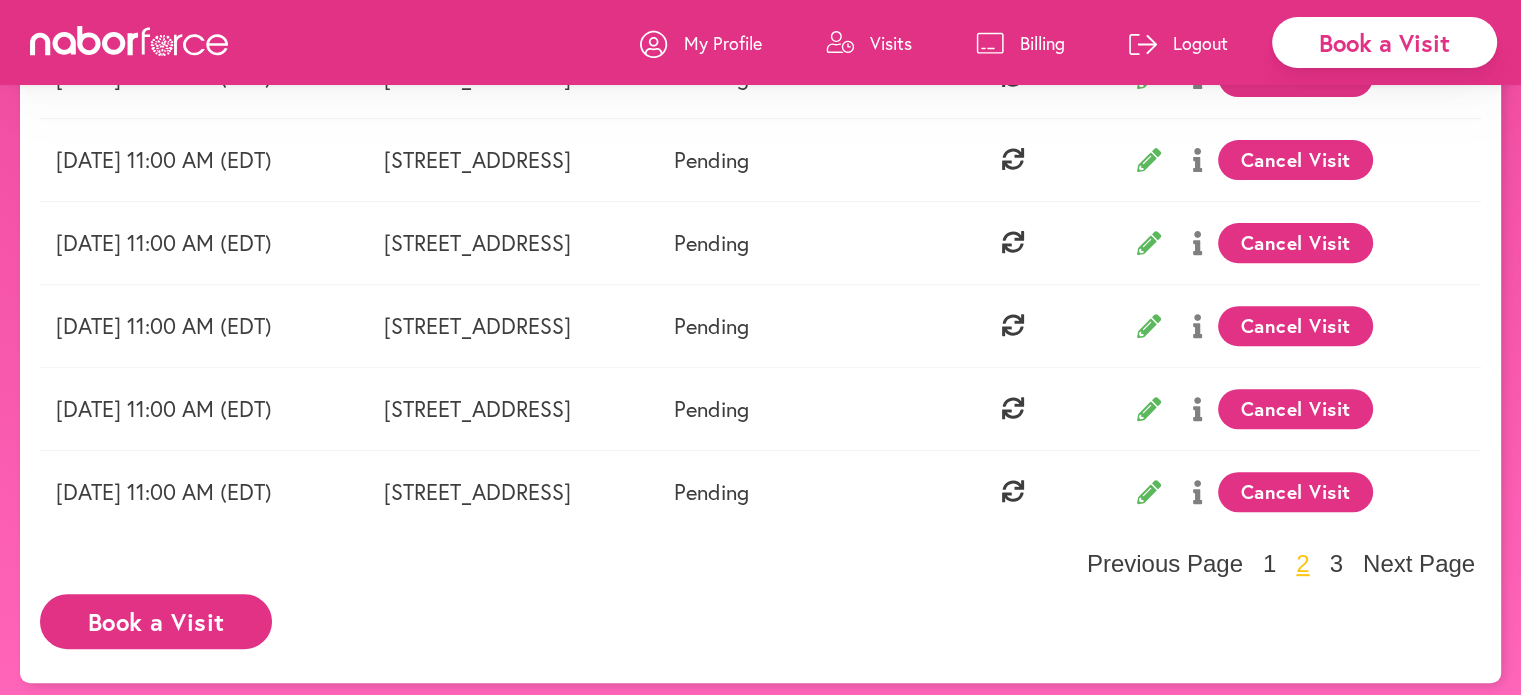 scroll, scrollTop: 718, scrollLeft: 0, axis: vertical 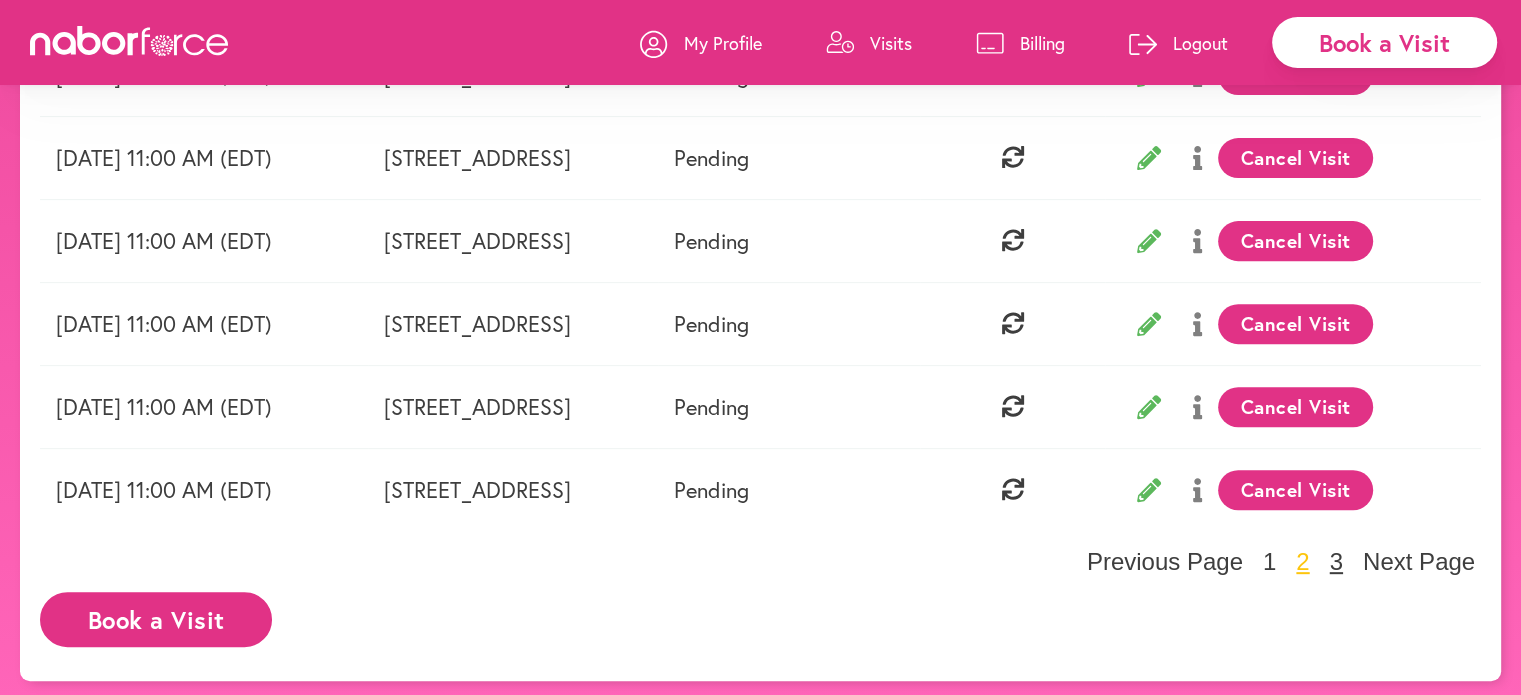 click on "3" at bounding box center [1336, 562] 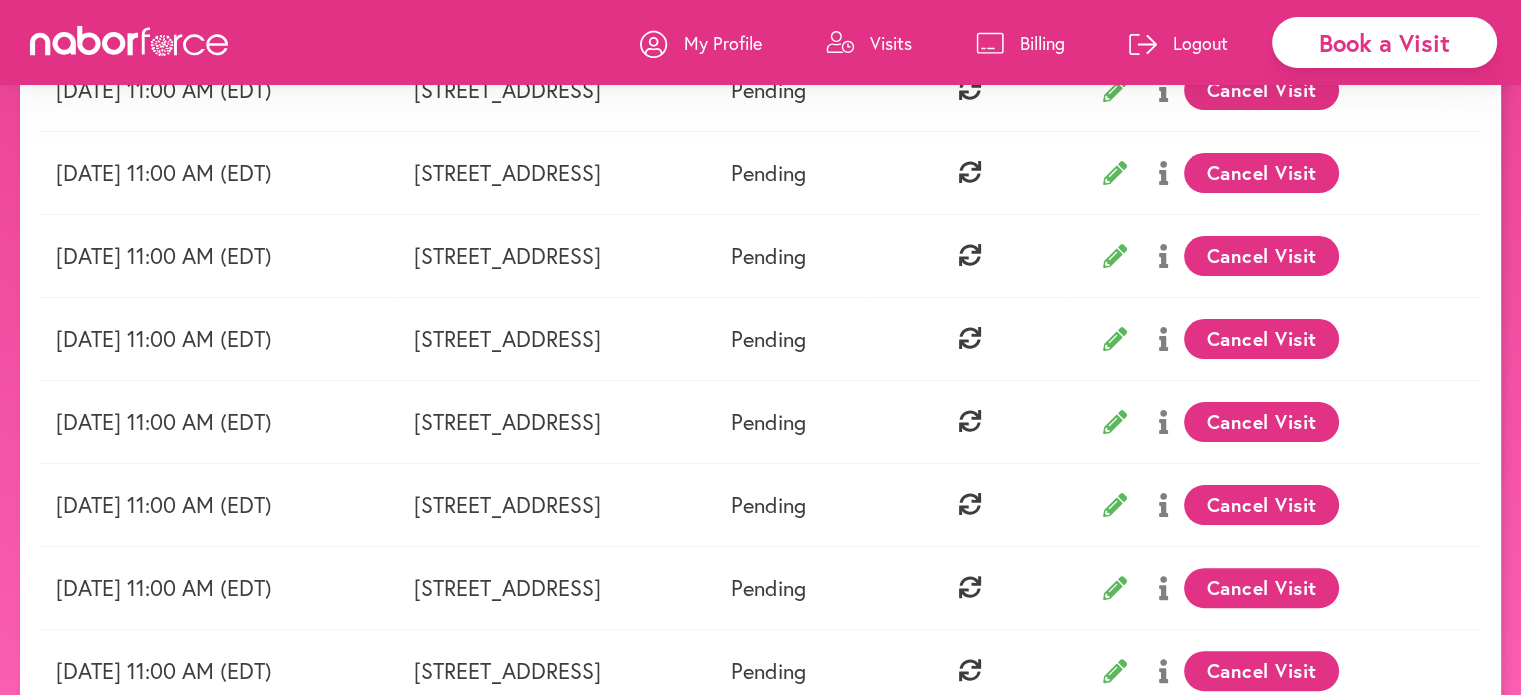 scroll, scrollTop: 574, scrollLeft: 0, axis: vertical 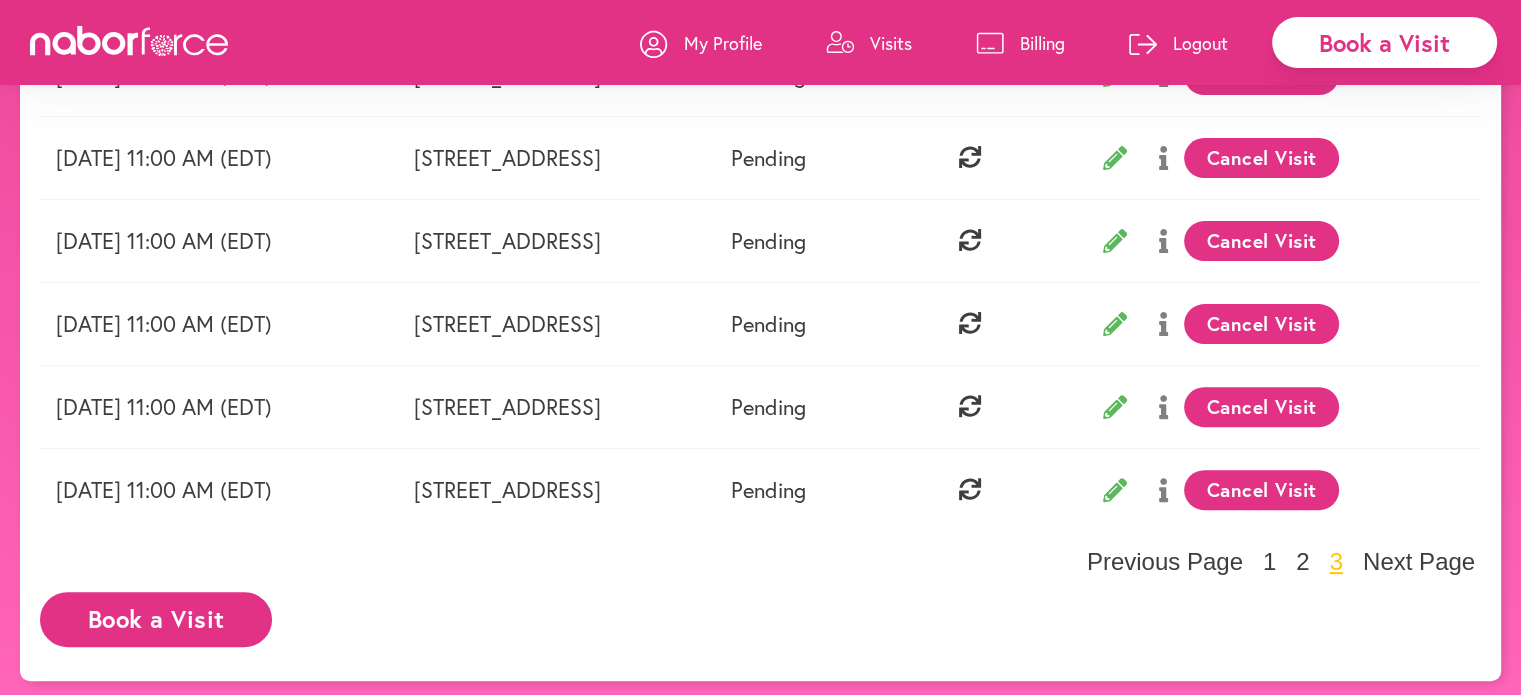 click on "Previous Page 1 2 3 Next Page" at bounding box center (1277, 562) 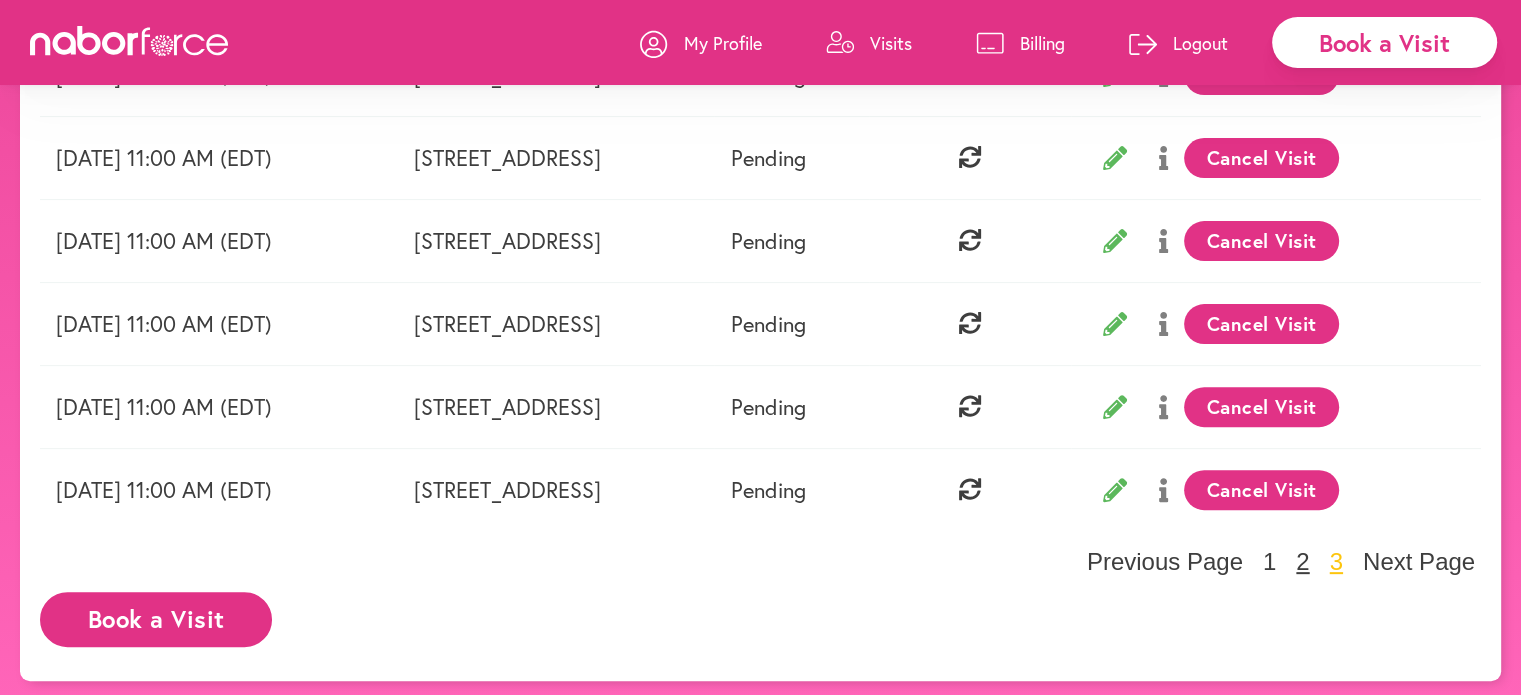 click on "2" at bounding box center (1302, 562) 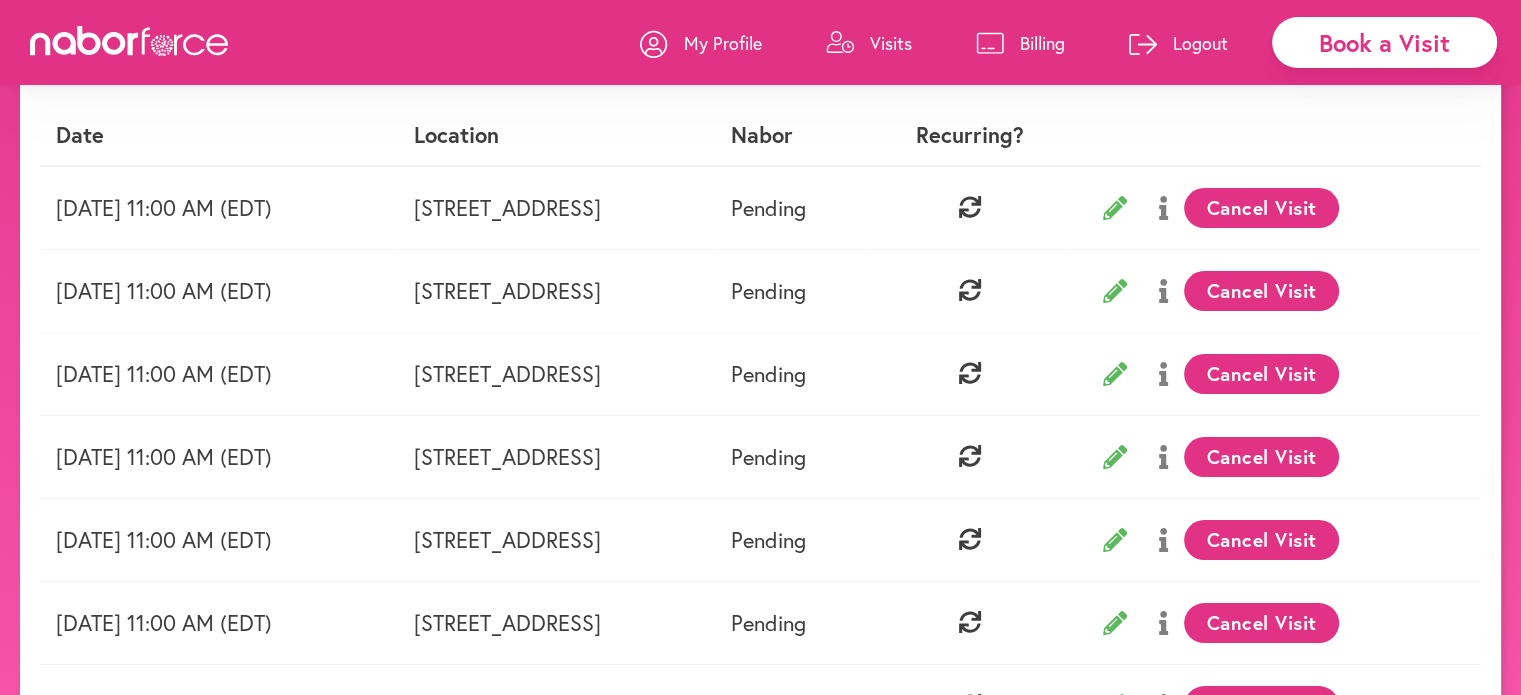 scroll, scrollTop: 74, scrollLeft: 0, axis: vertical 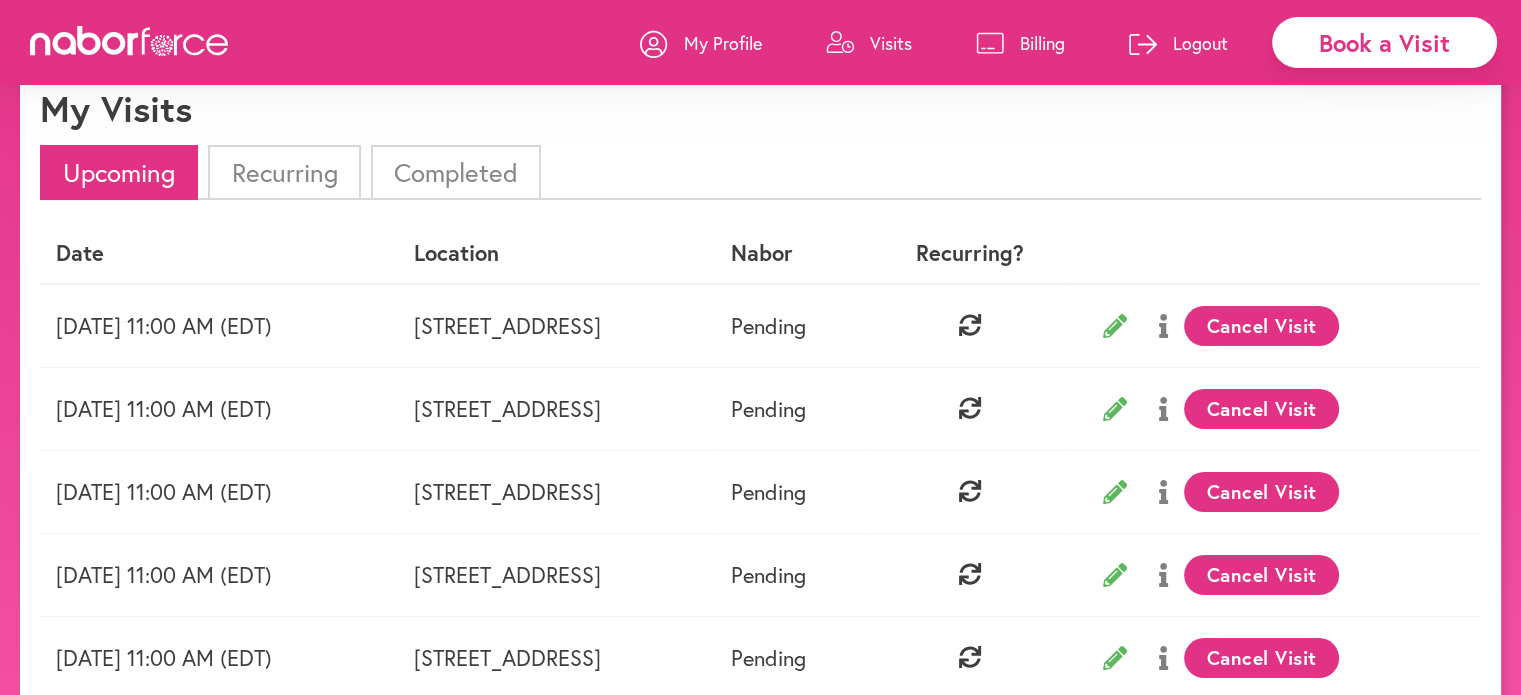 click on "Cancel Visit" at bounding box center (1261, 326) 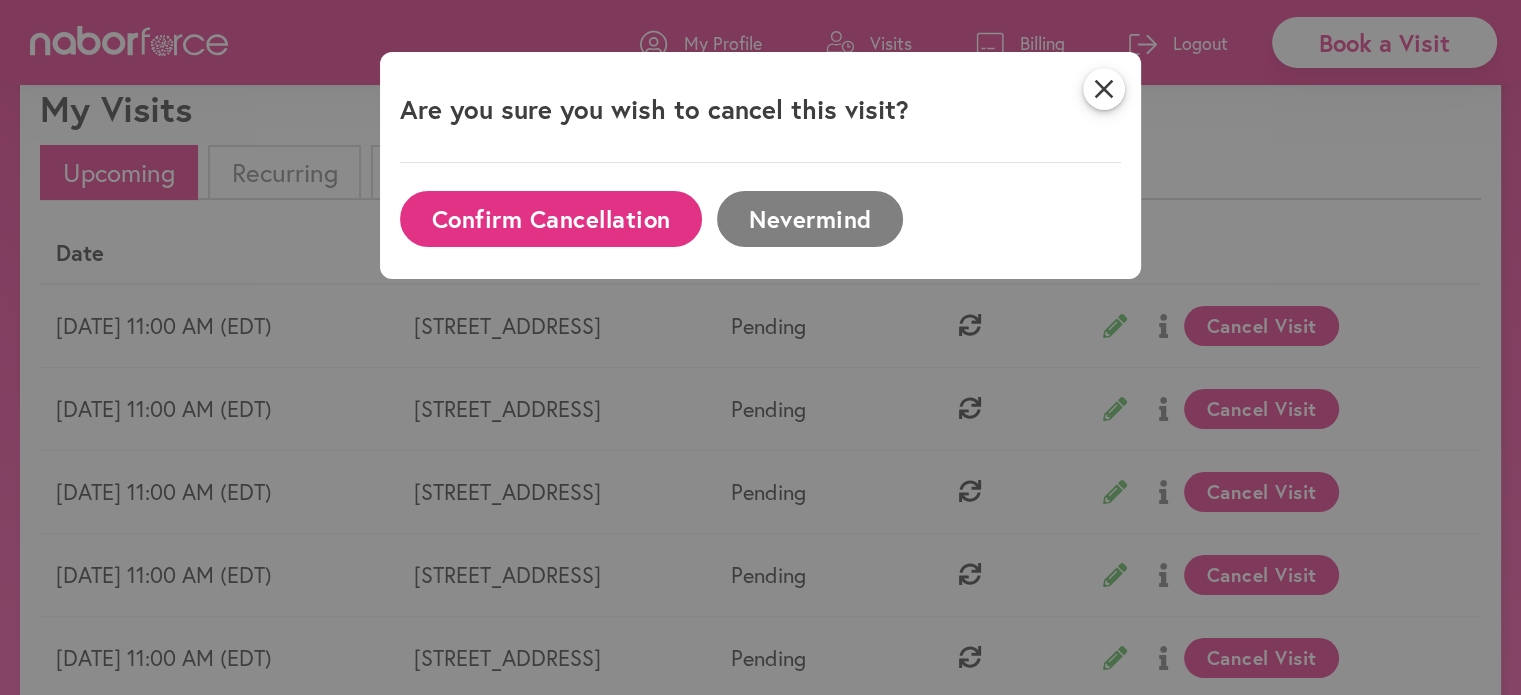 click on "Confirm Cancellation" at bounding box center (551, 218) 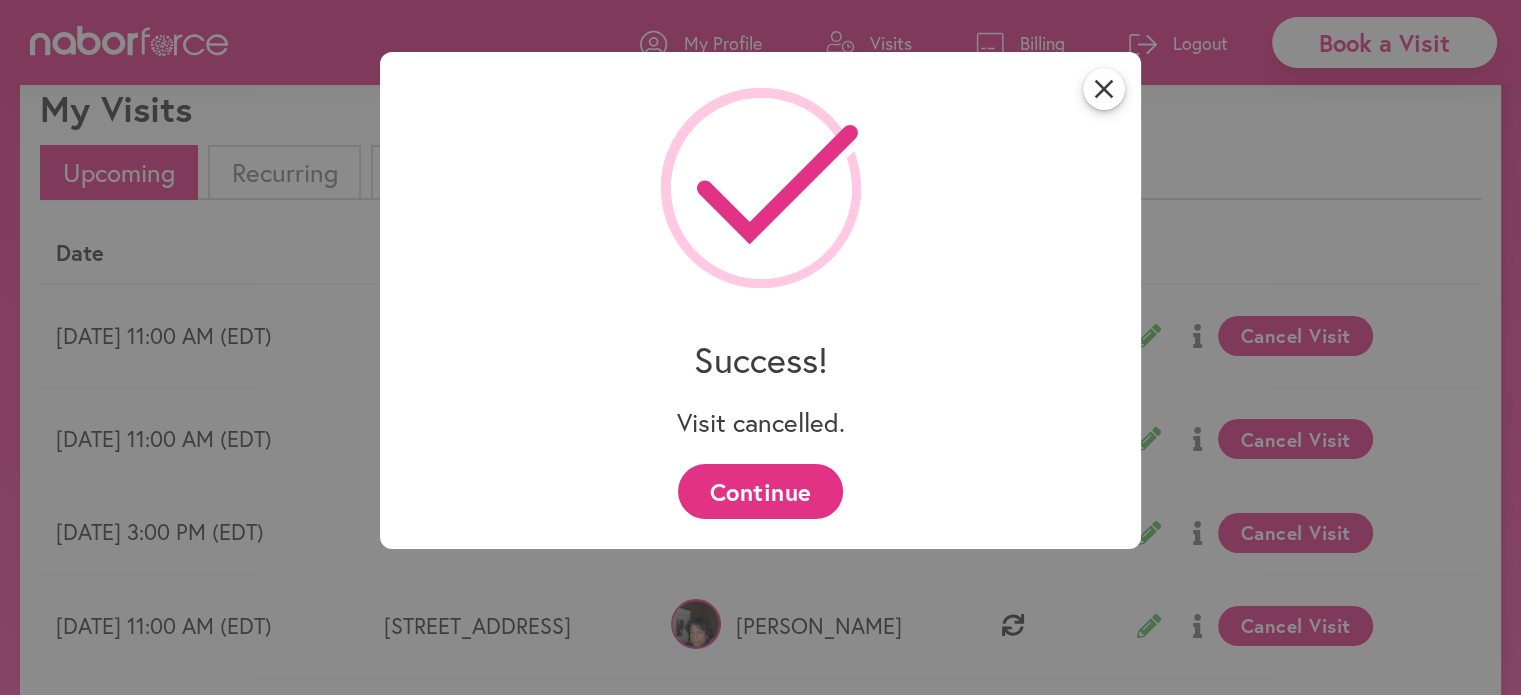 click on "Continue" at bounding box center (760, 491) 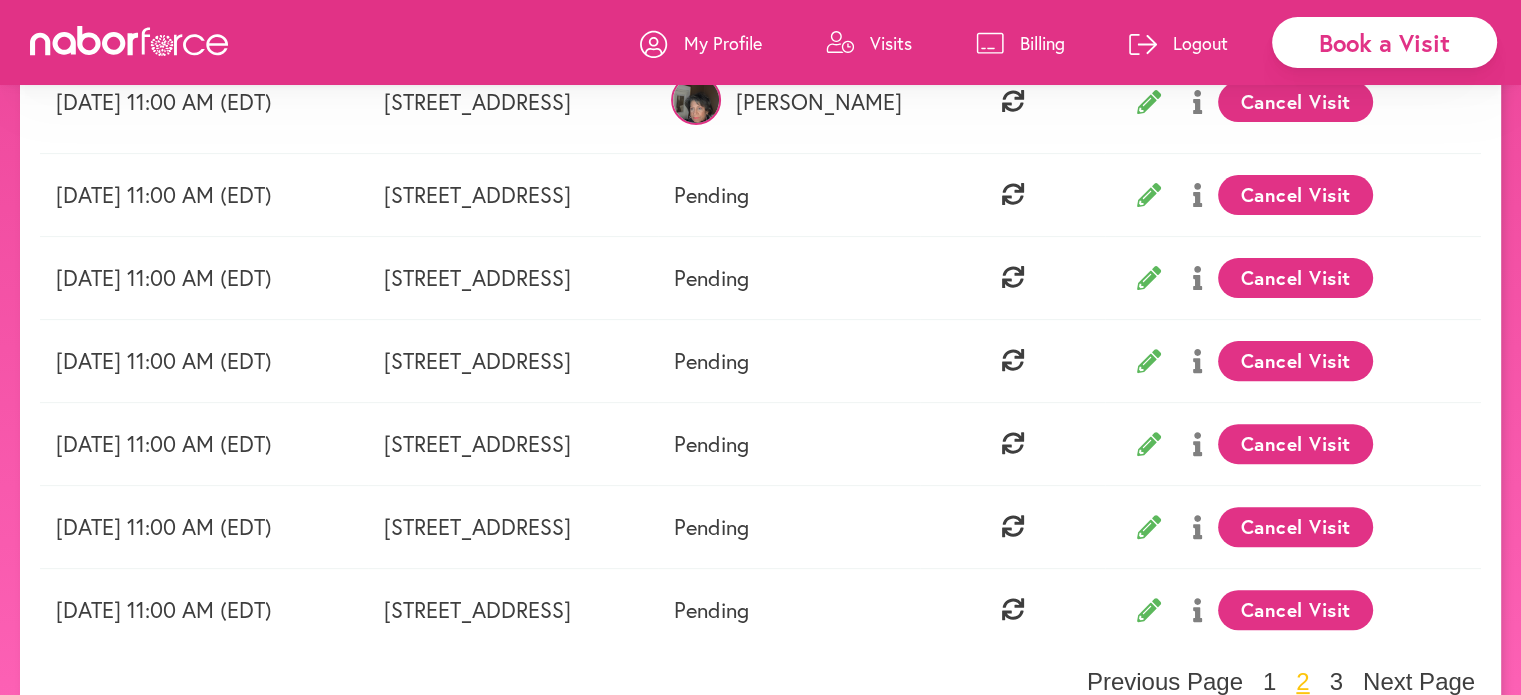 scroll, scrollTop: 674, scrollLeft: 0, axis: vertical 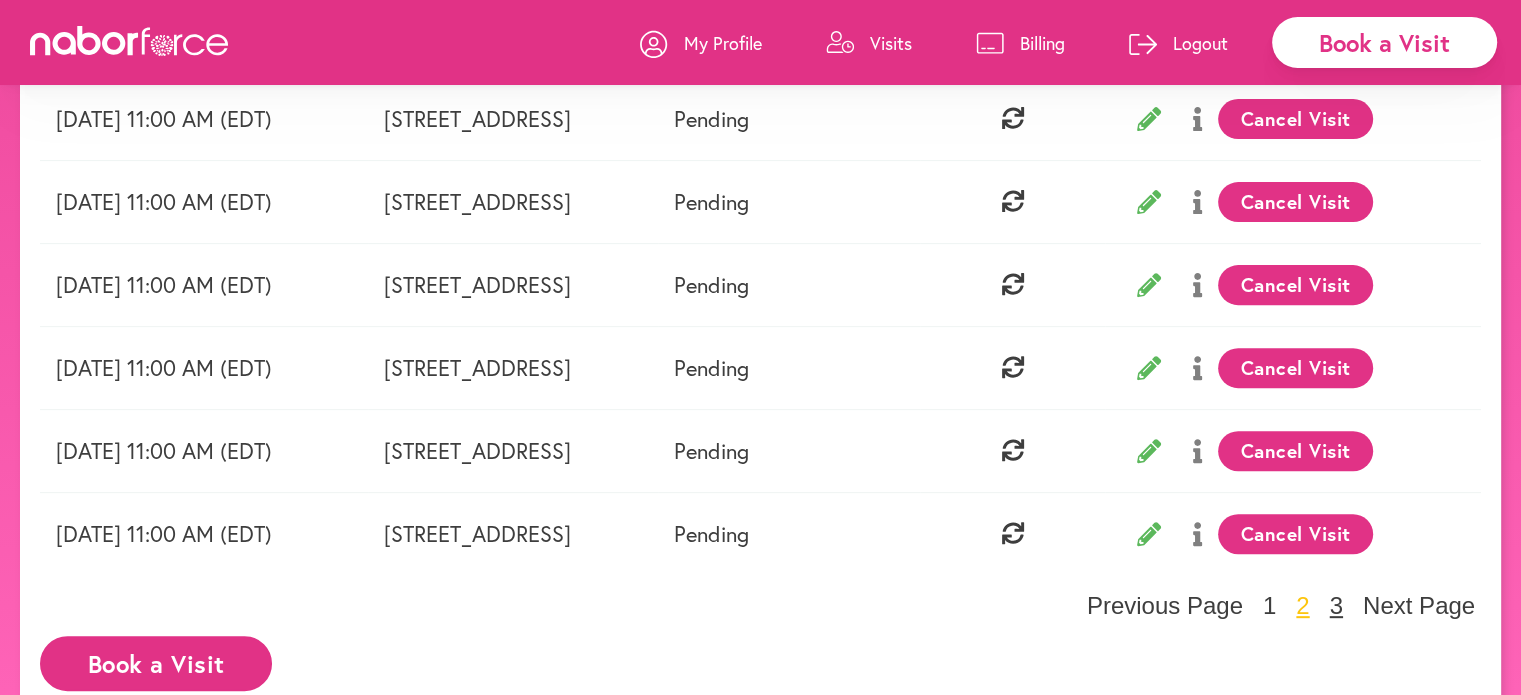 click on "3" at bounding box center [1336, 606] 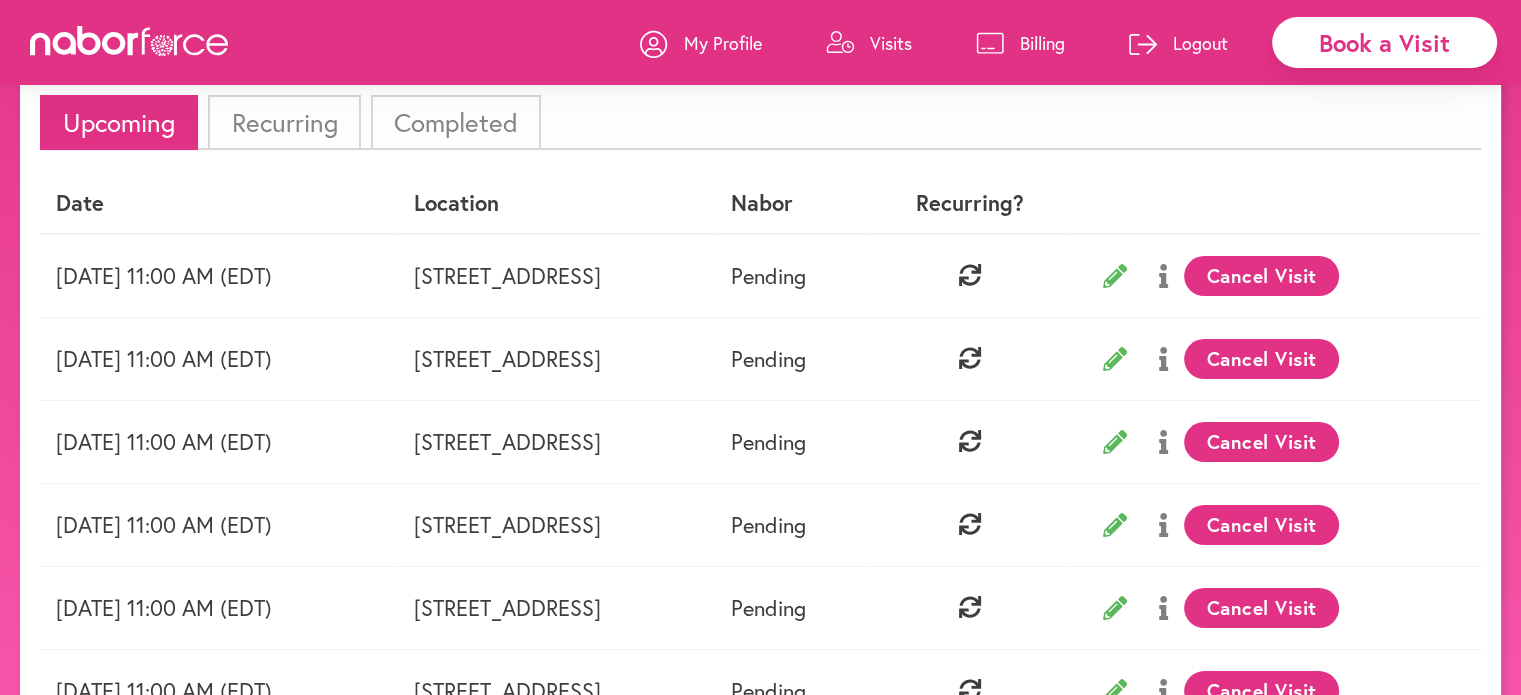 scroll, scrollTop: 492, scrollLeft: 0, axis: vertical 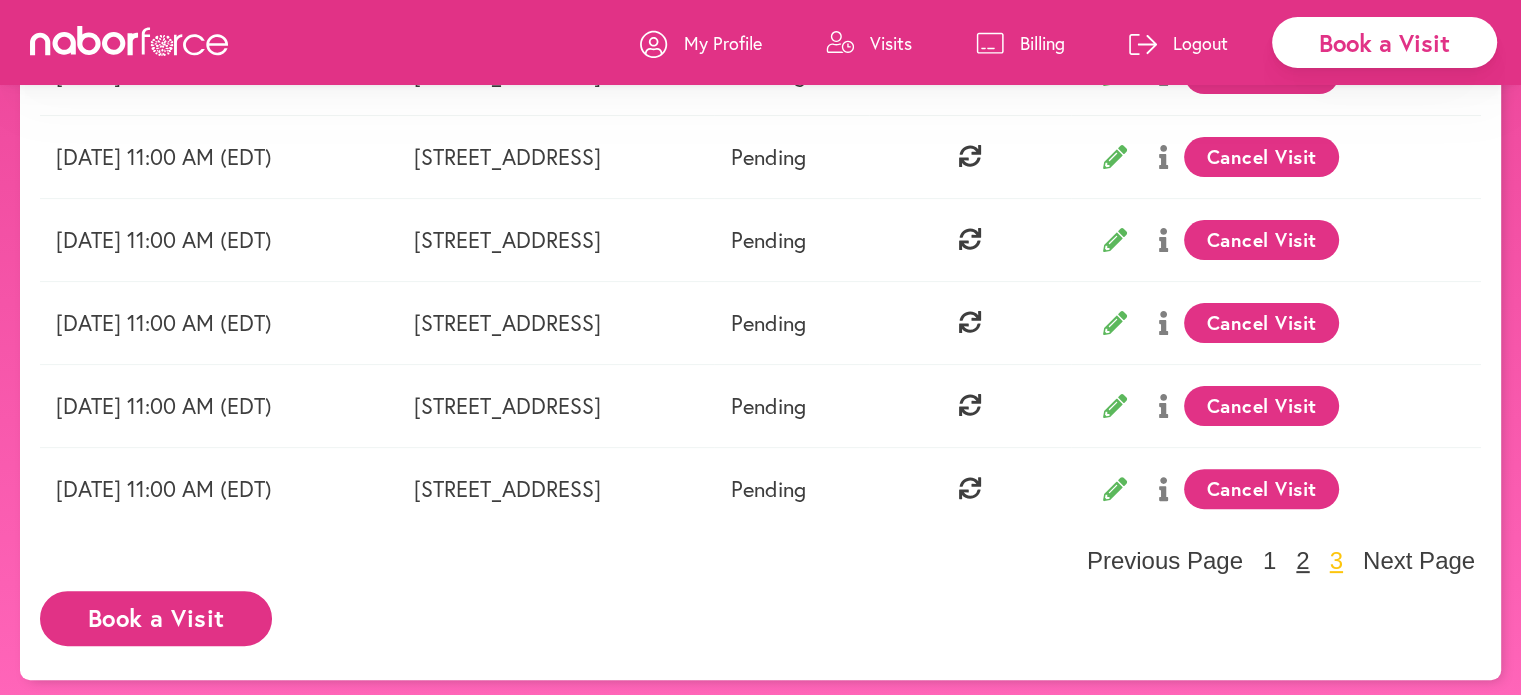 click on "2" at bounding box center [1302, 561] 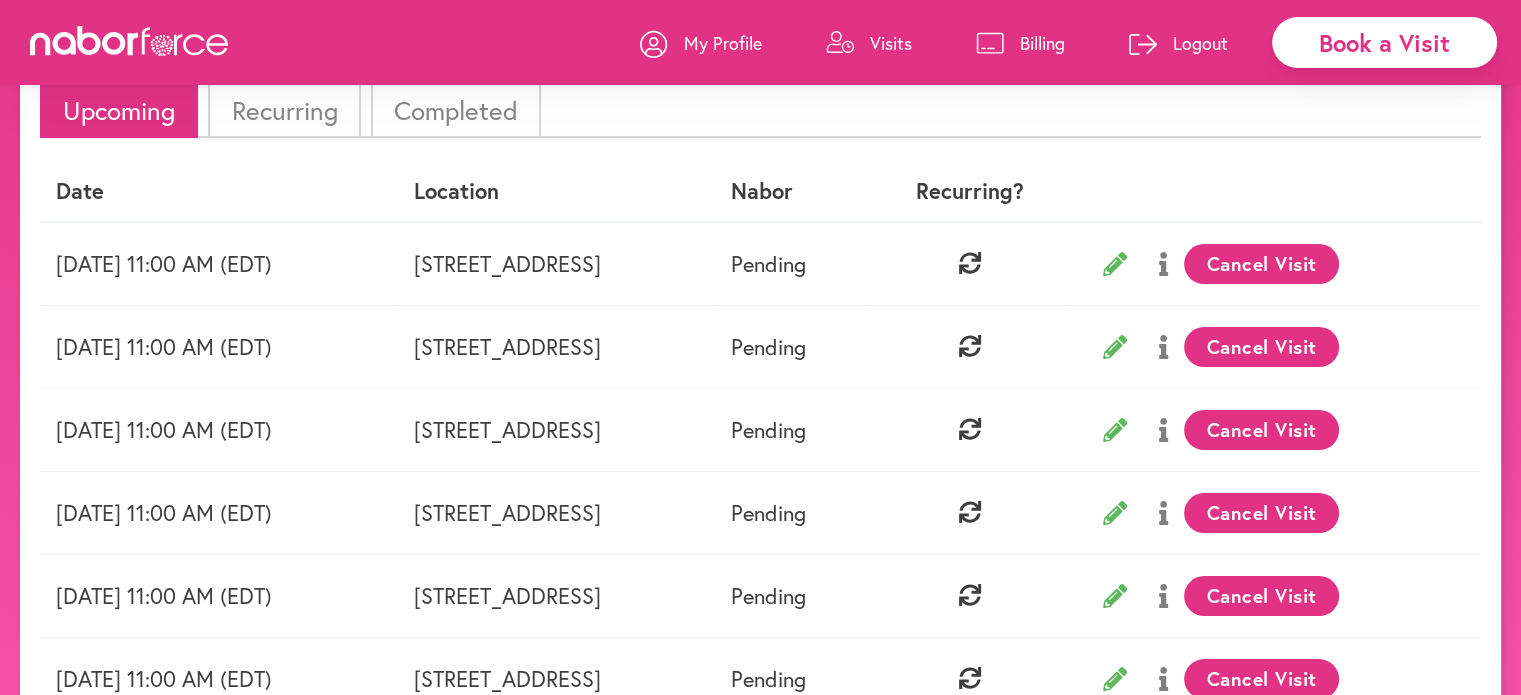 scroll, scrollTop: 92, scrollLeft: 0, axis: vertical 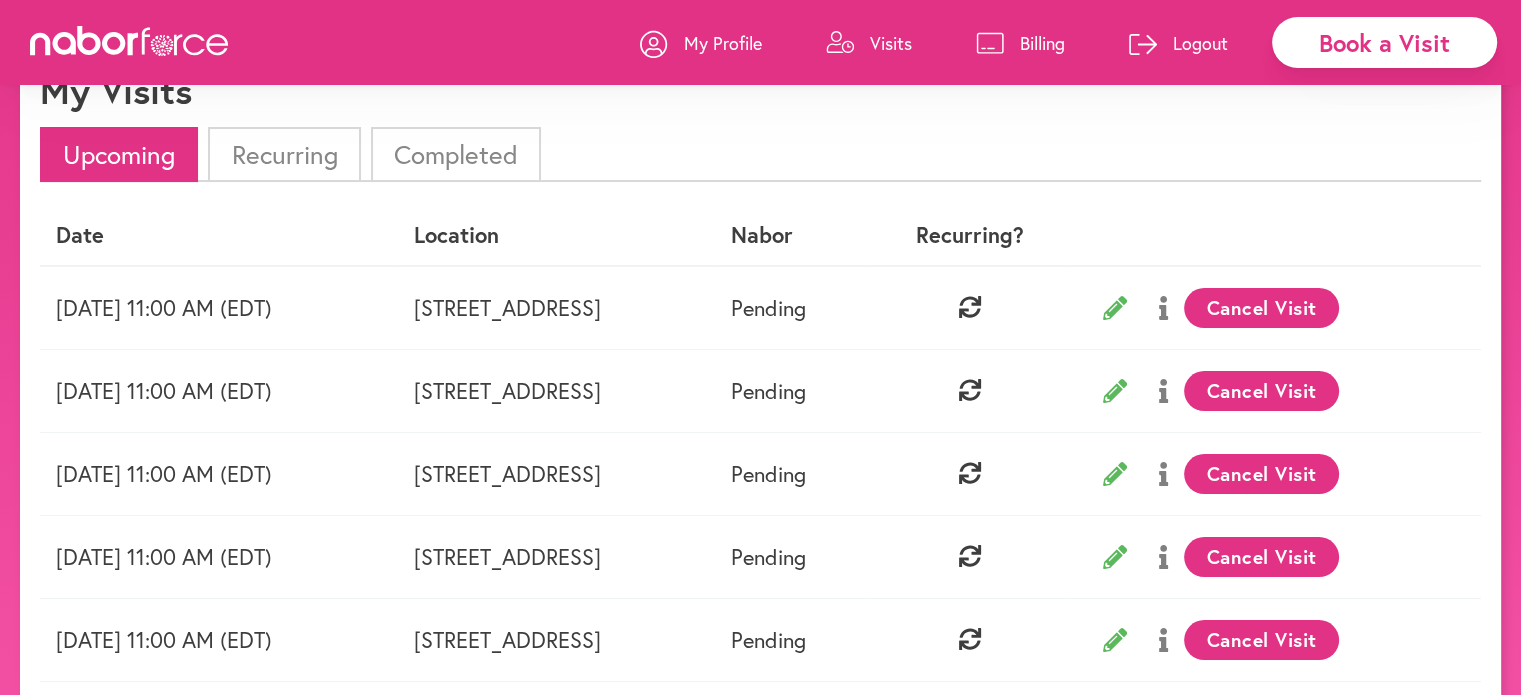 click on "Cancel Visit" at bounding box center [1261, 308] 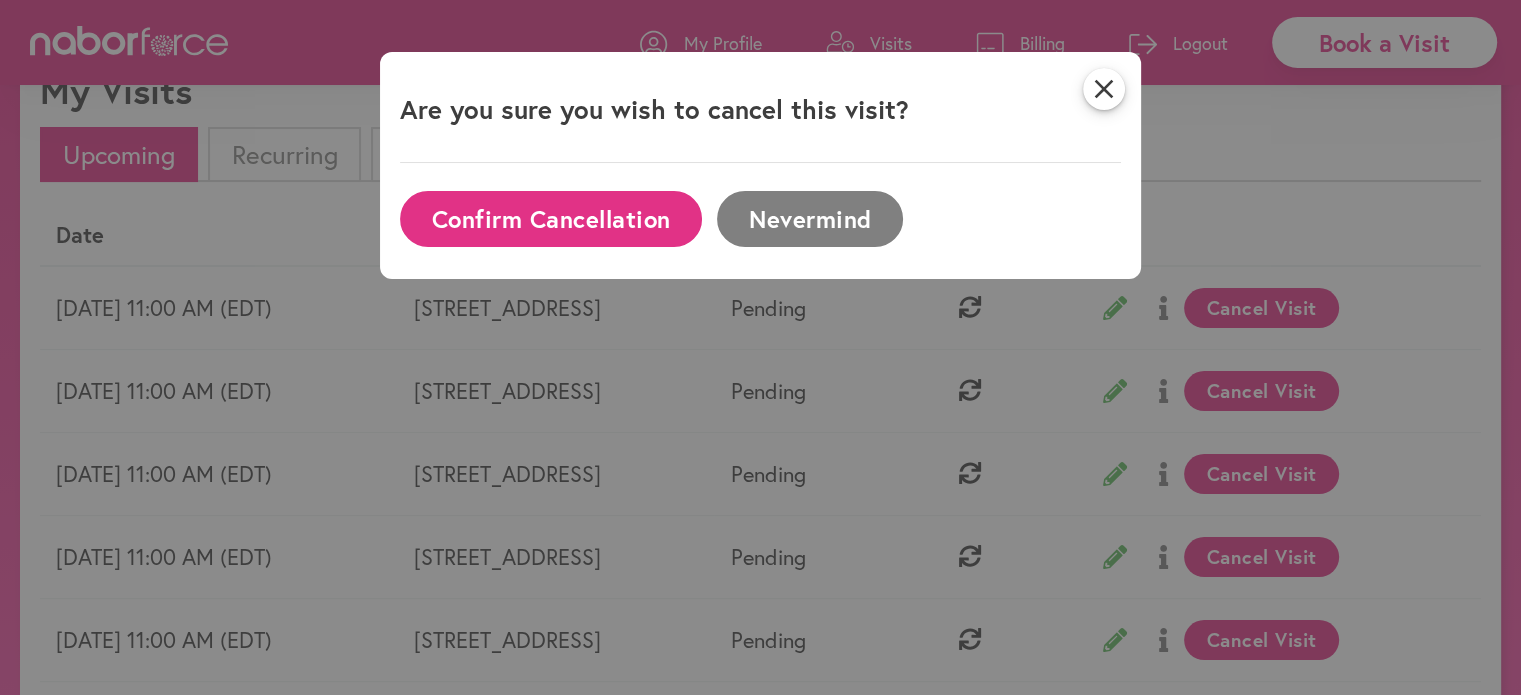 click on "Confirm Cancellation" at bounding box center (551, 218) 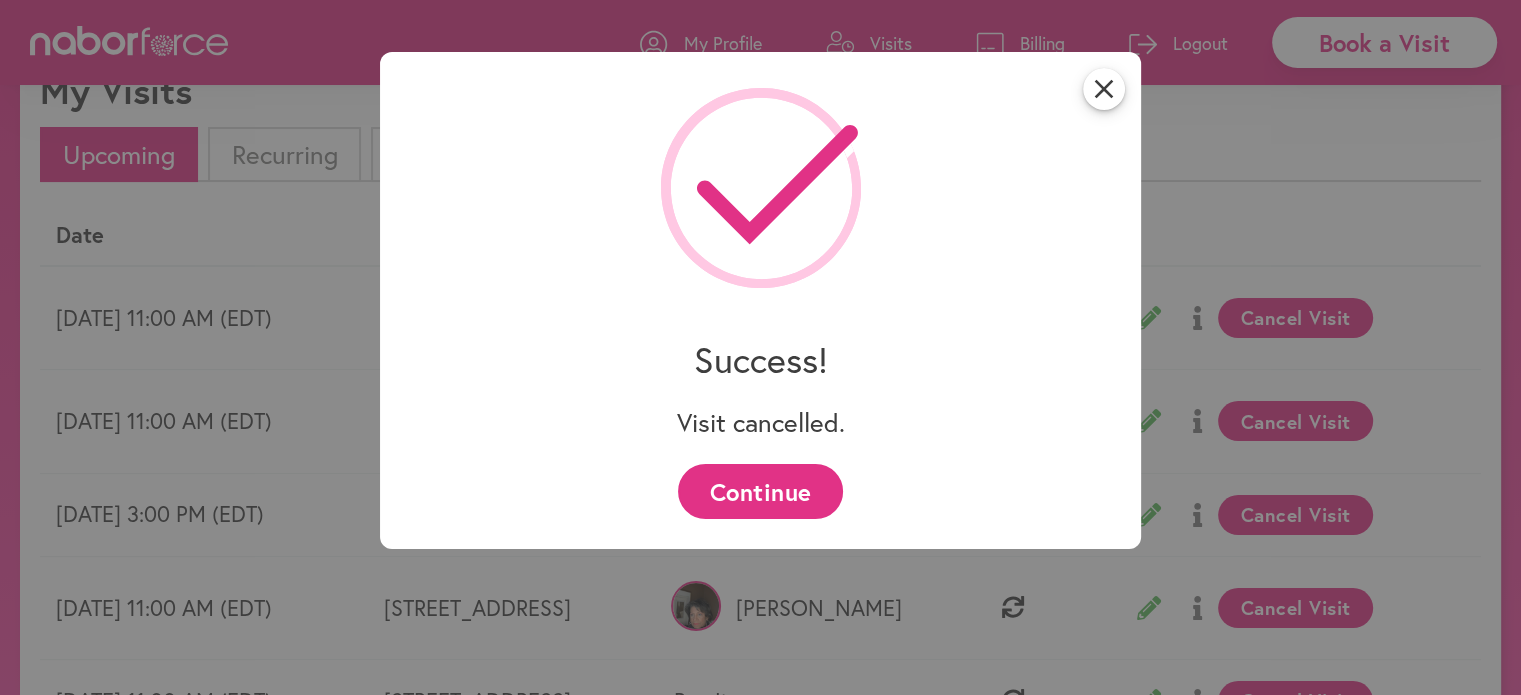 click on "Continue" at bounding box center [760, 491] 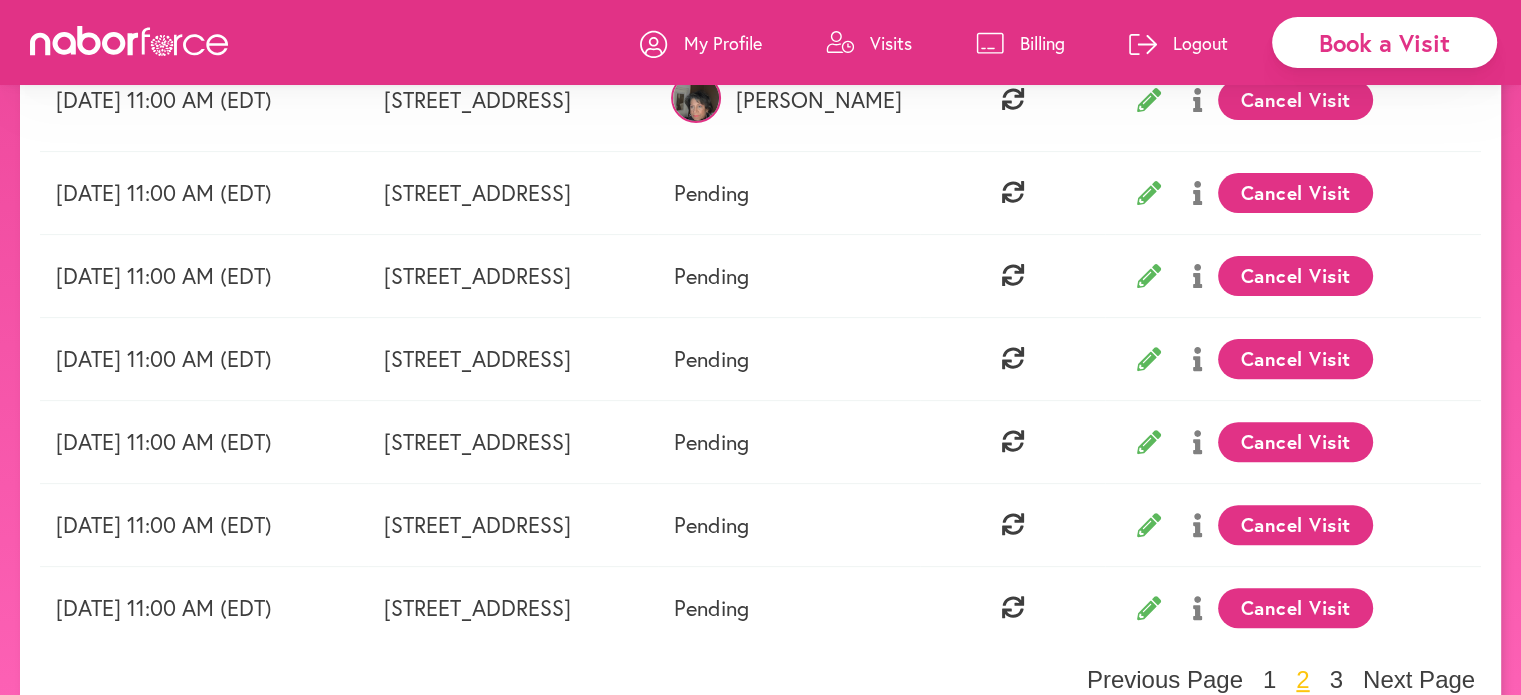 scroll, scrollTop: 718, scrollLeft: 0, axis: vertical 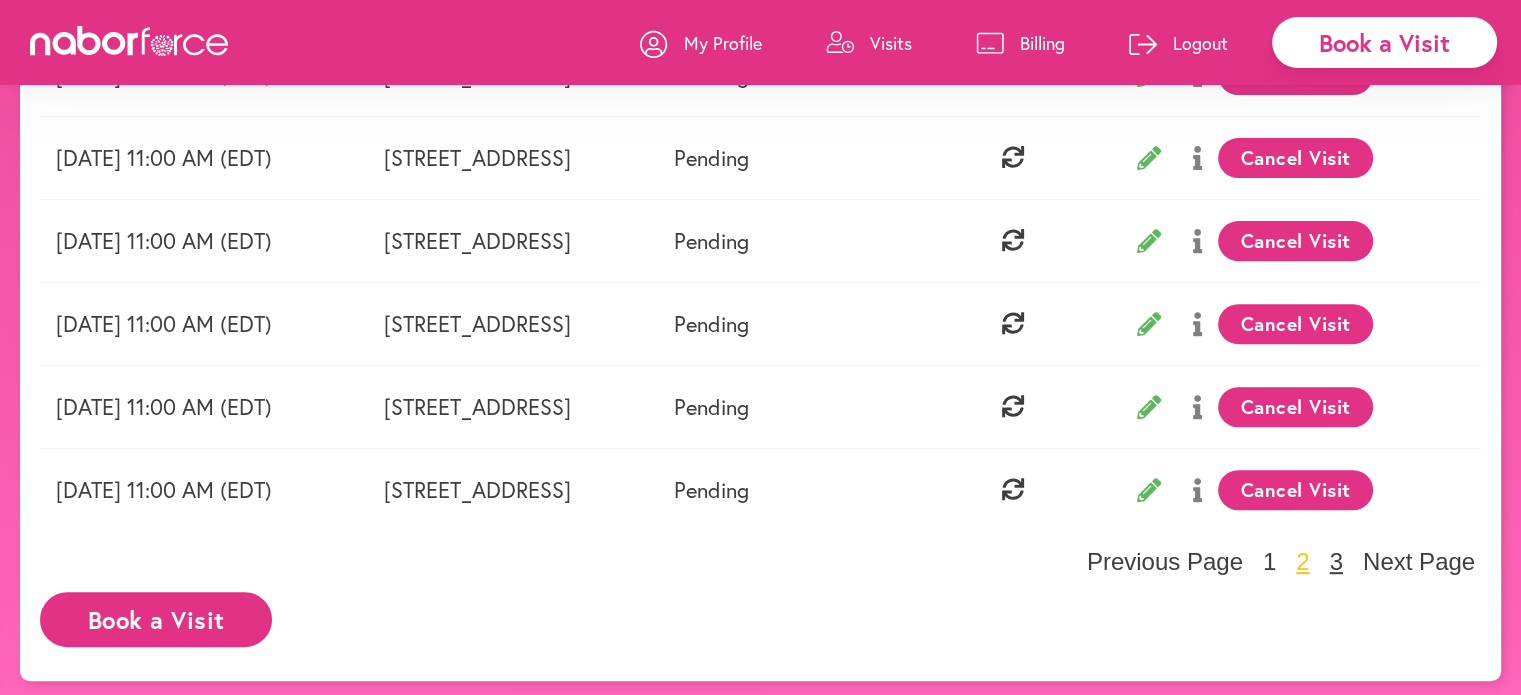 click on "3" at bounding box center [1336, 562] 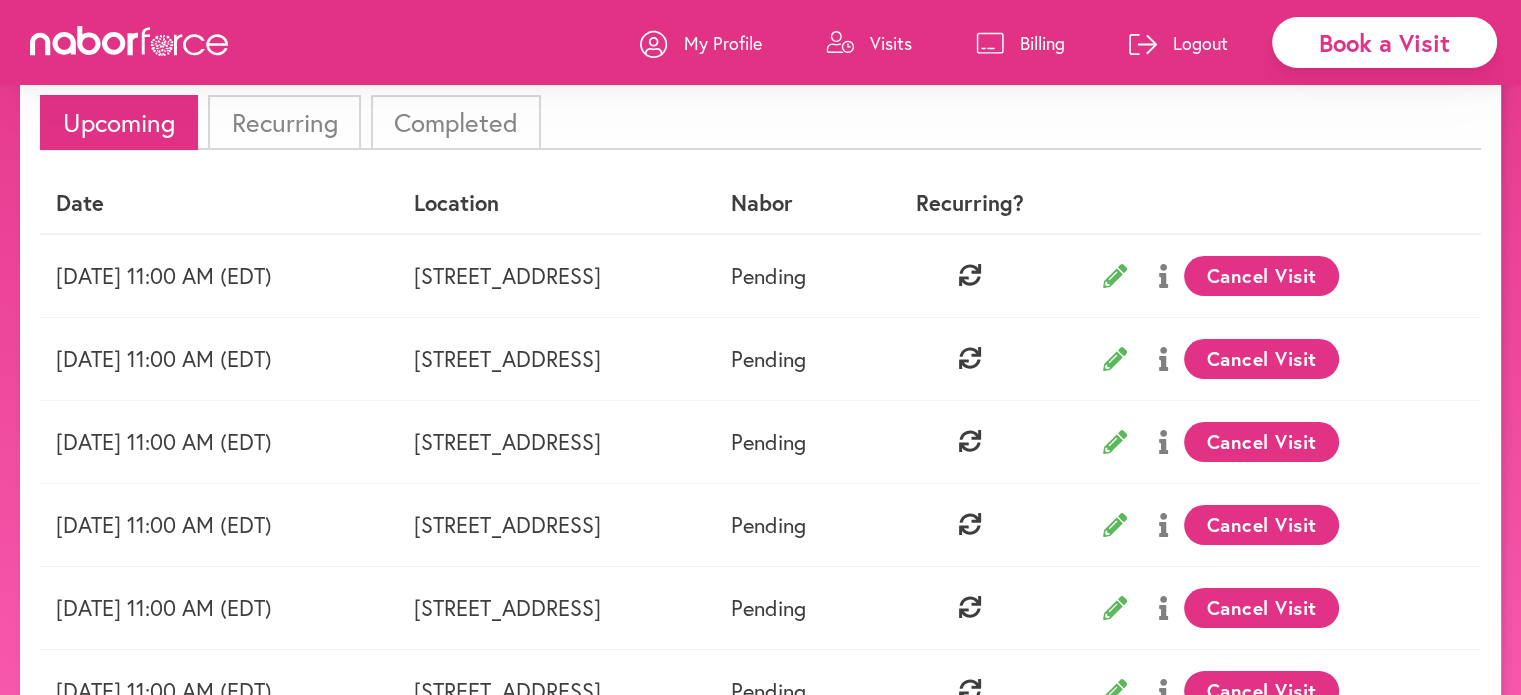 scroll, scrollTop: 408, scrollLeft: 0, axis: vertical 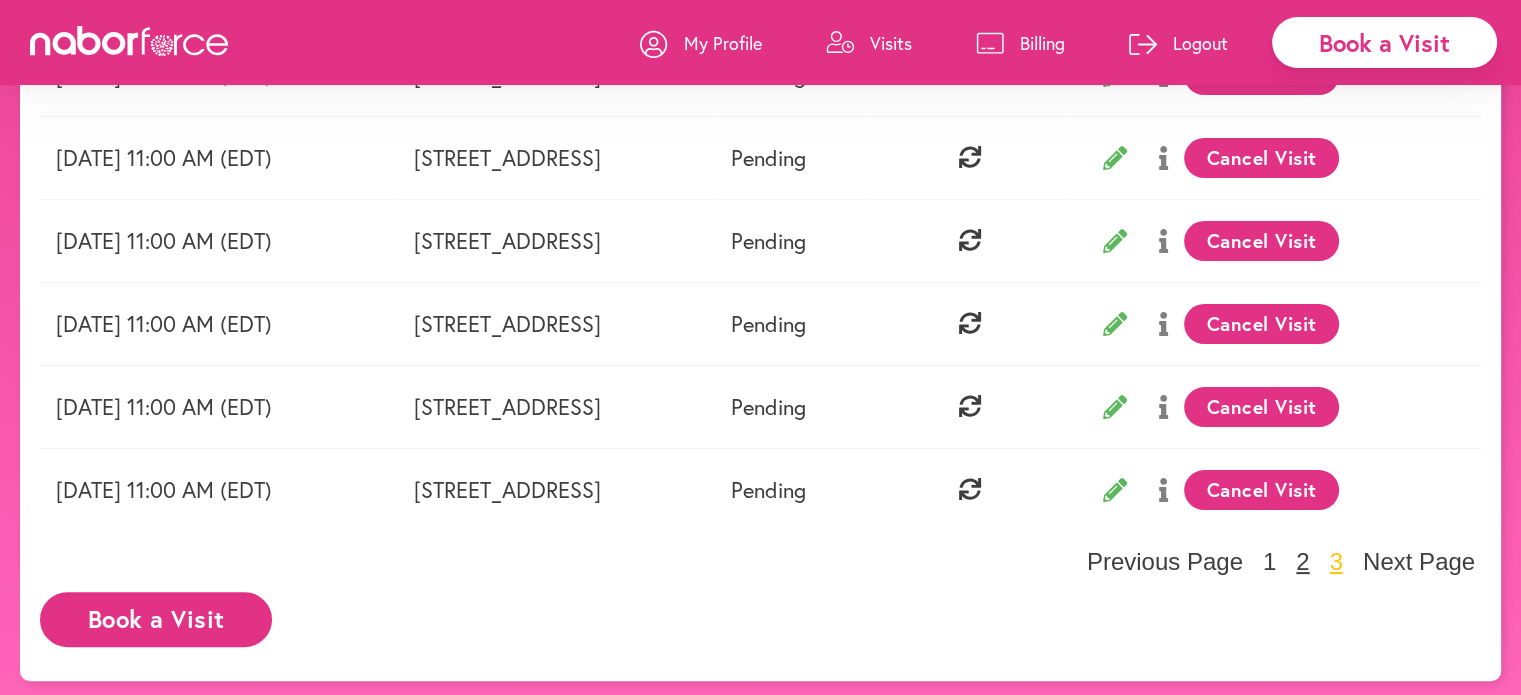 click on "2" at bounding box center [1302, 562] 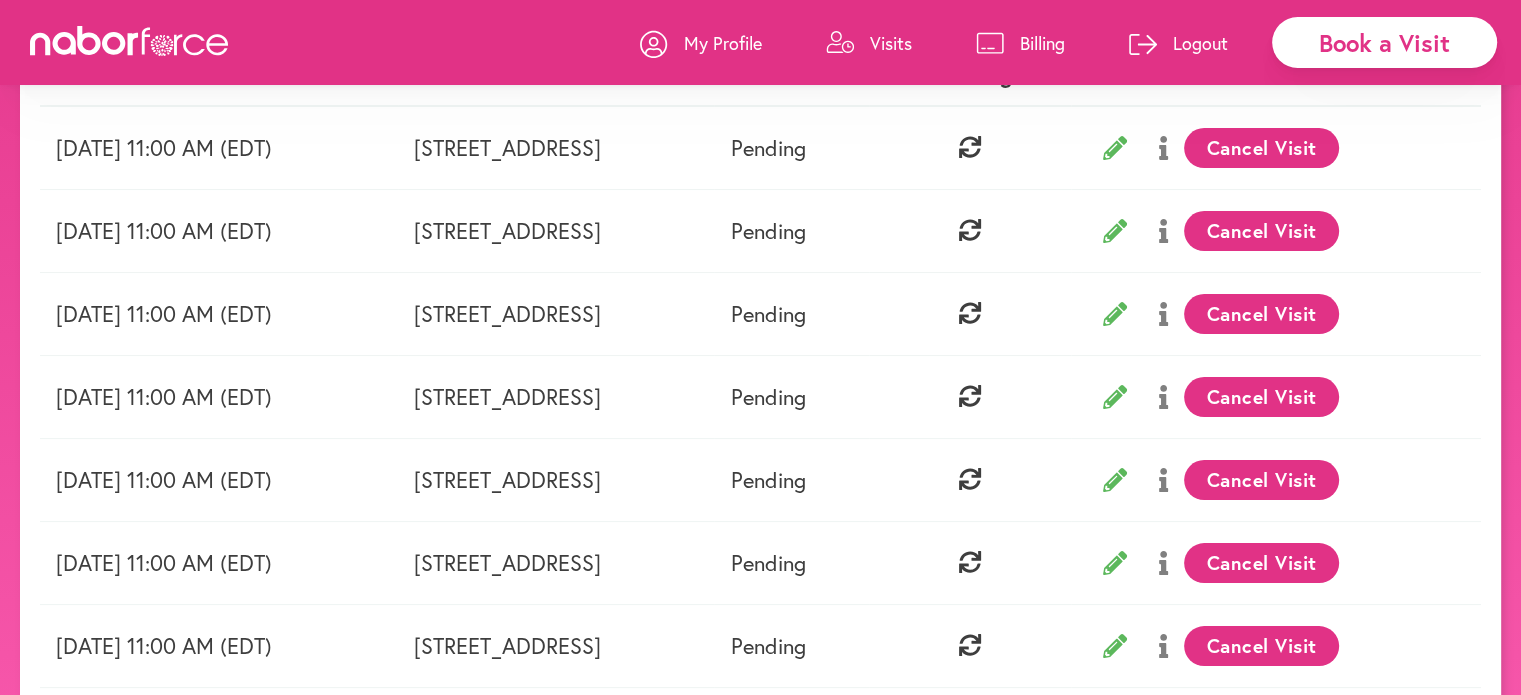 scroll, scrollTop: 8, scrollLeft: 0, axis: vertical 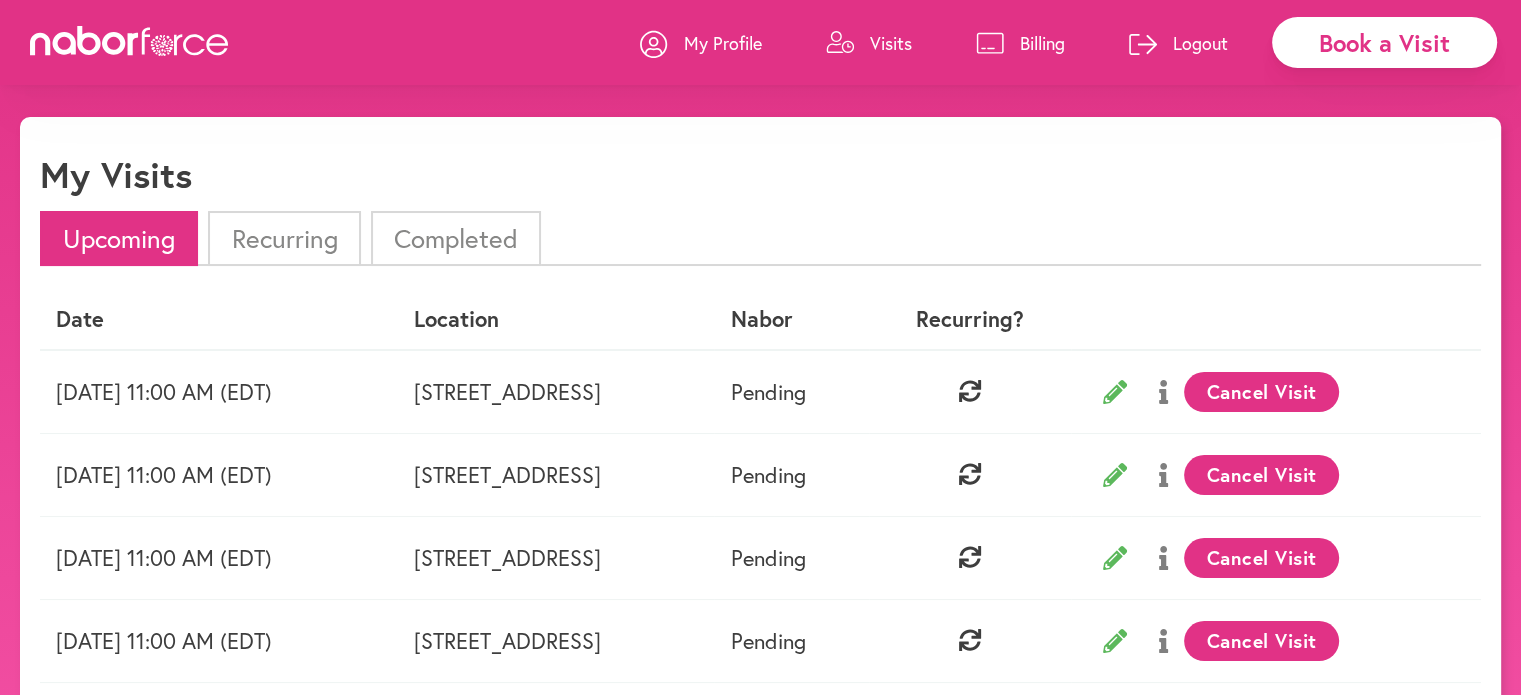 click on "Cancel Visit" at bounding box center [1261, 392] 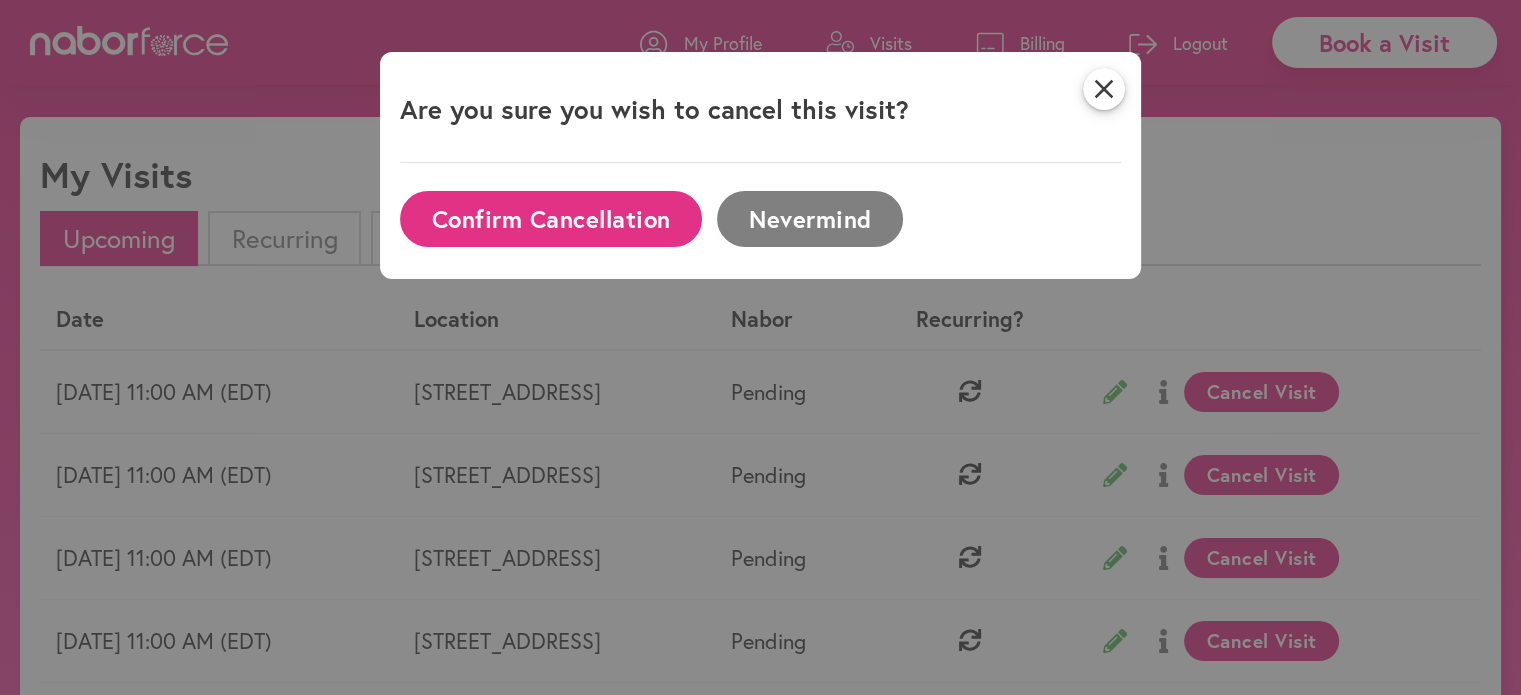 click on "Confirm Cancellation" at bounding box center [551, 218] 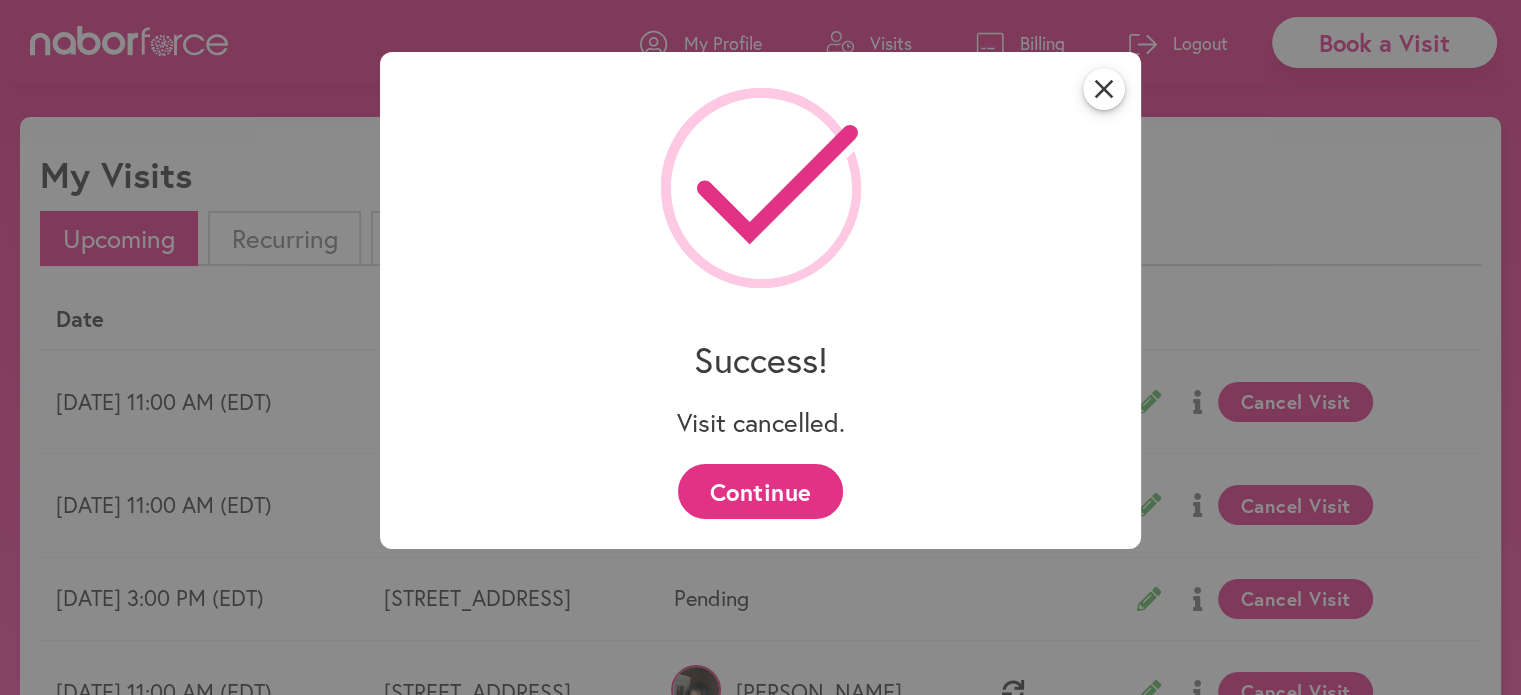 click on "Continue" at bounding box center (760, 491) 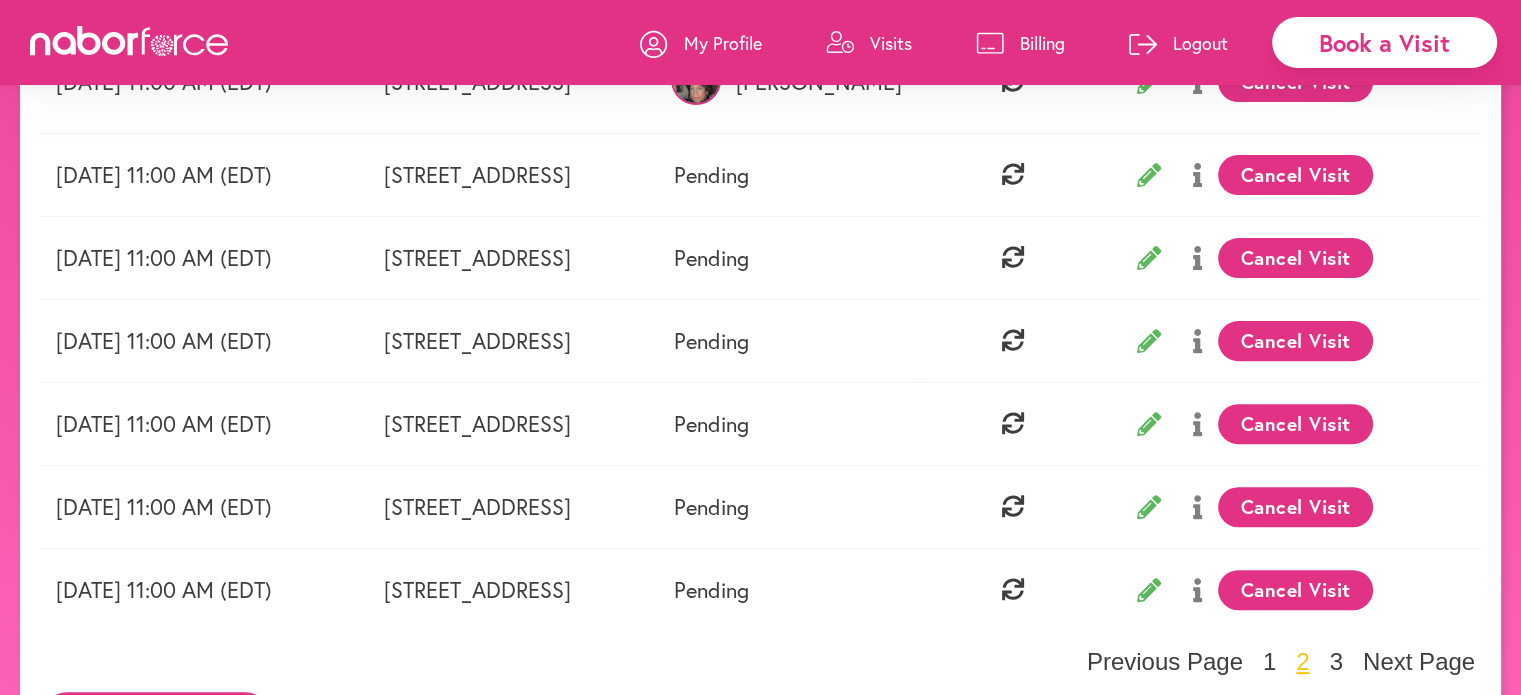 scroll, scrollTop: 718, scrollLeft: 0, axis: vertical 